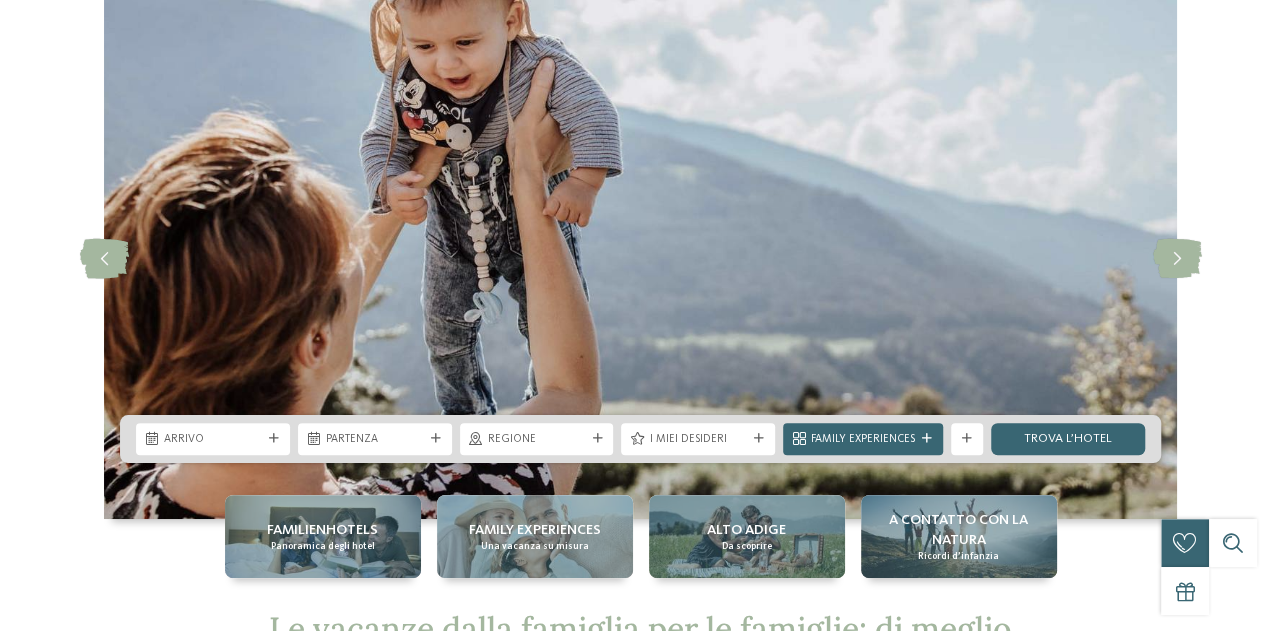 scroll, scrollTop: 0, scrollLeft: 0, axis: both 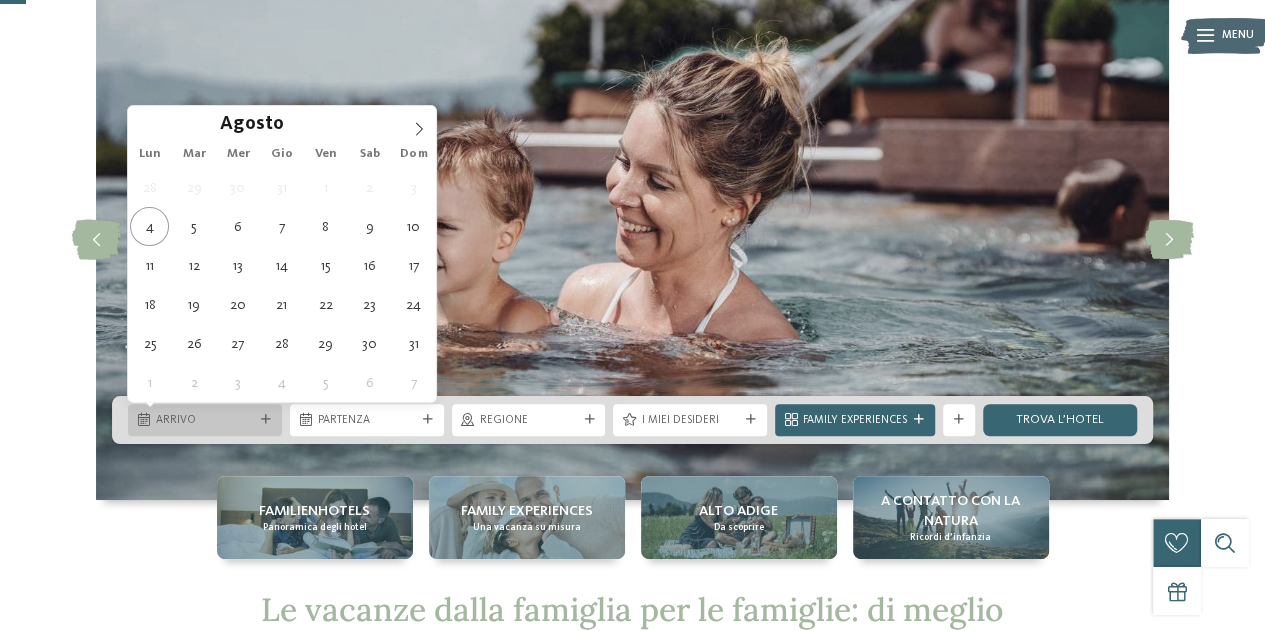 click at bounding box center [266, 420] 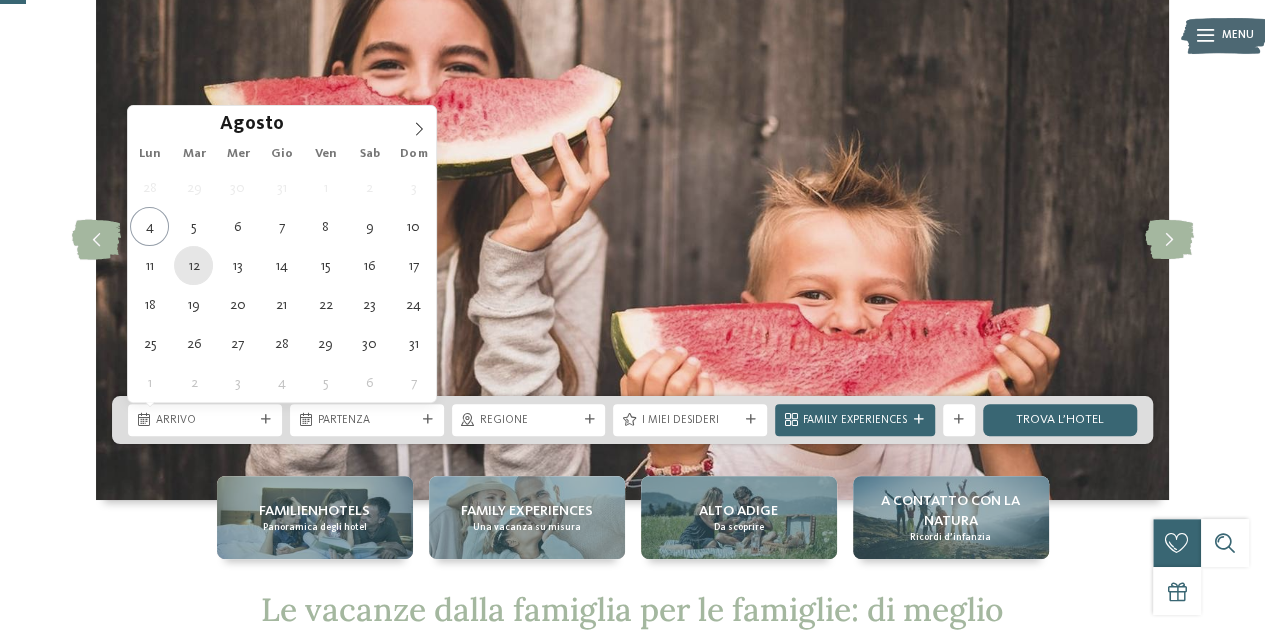 type on "12.08.2025" 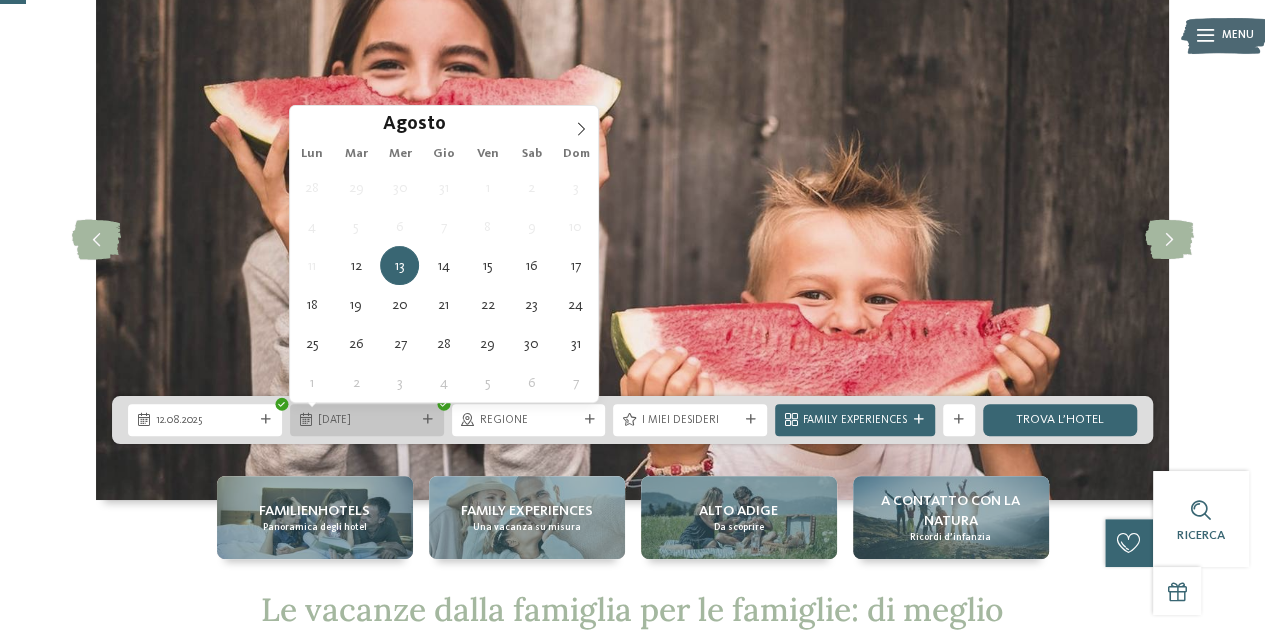 click on "[DATE]" at bounding box center (367, 421) 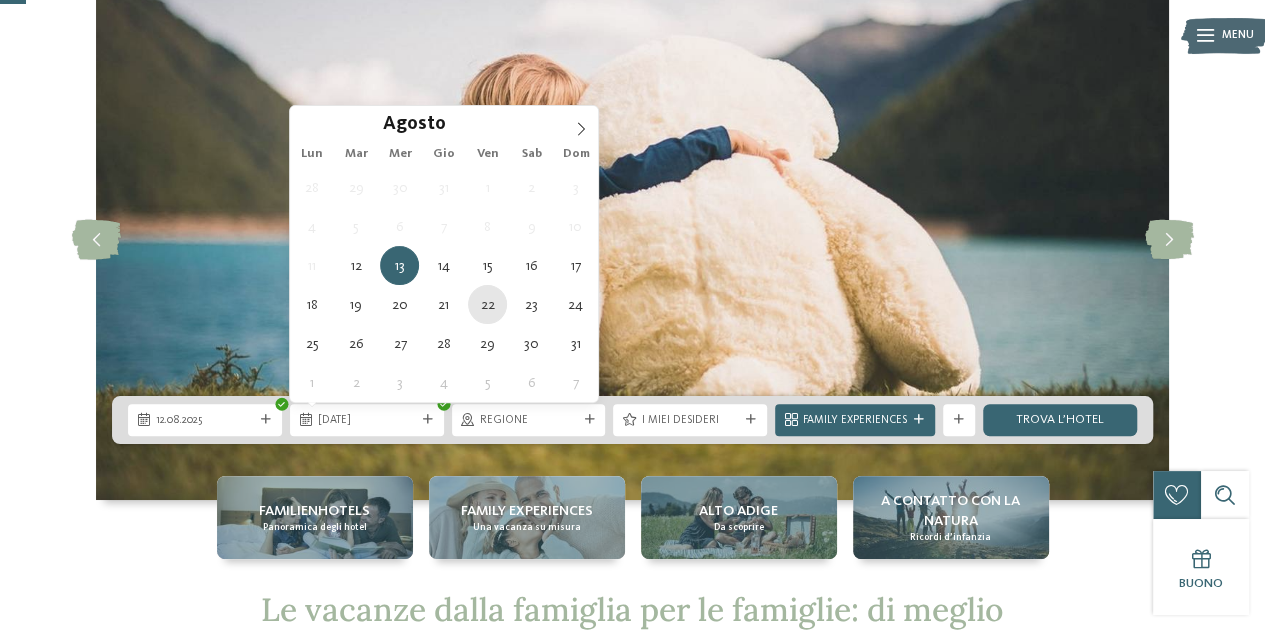 type on "22.08.2025" 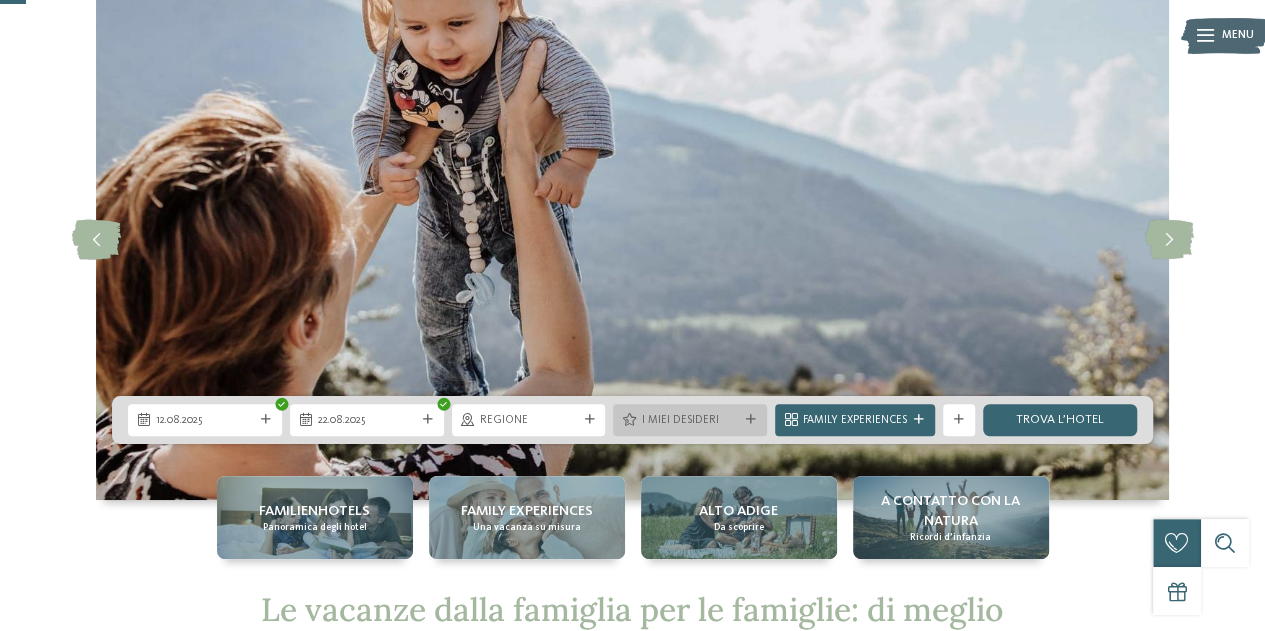 click at bounding box center [751, 420] 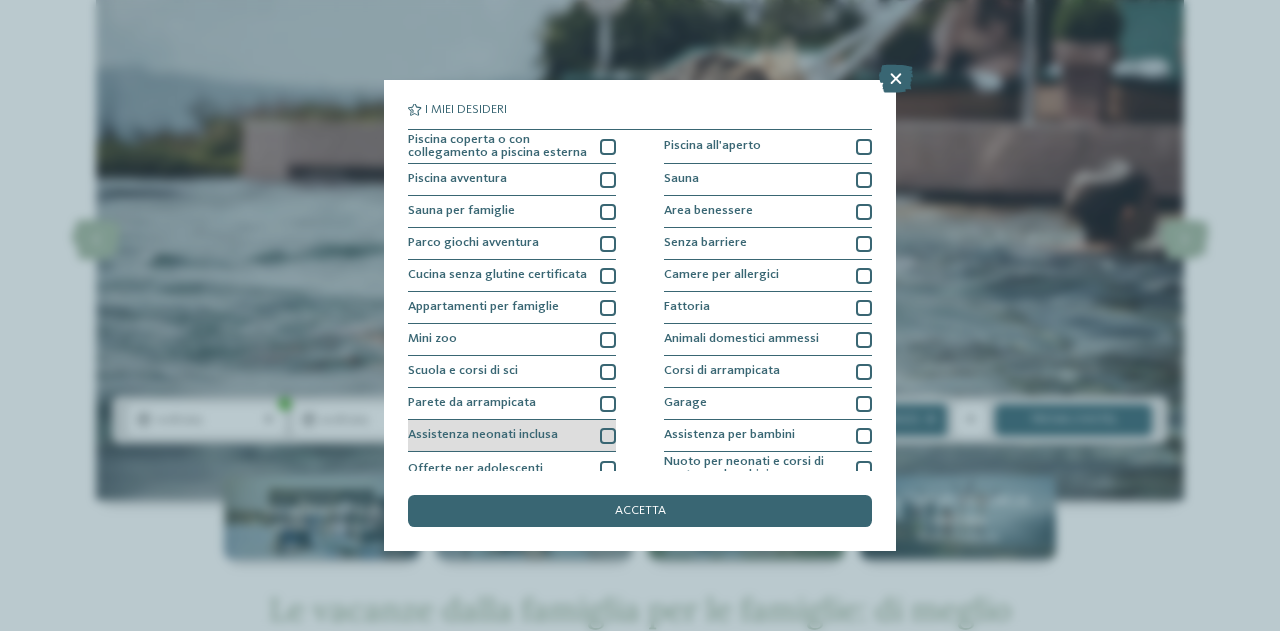 click on "Assistenza neonati inclusa" at bounding box center [512, 436] 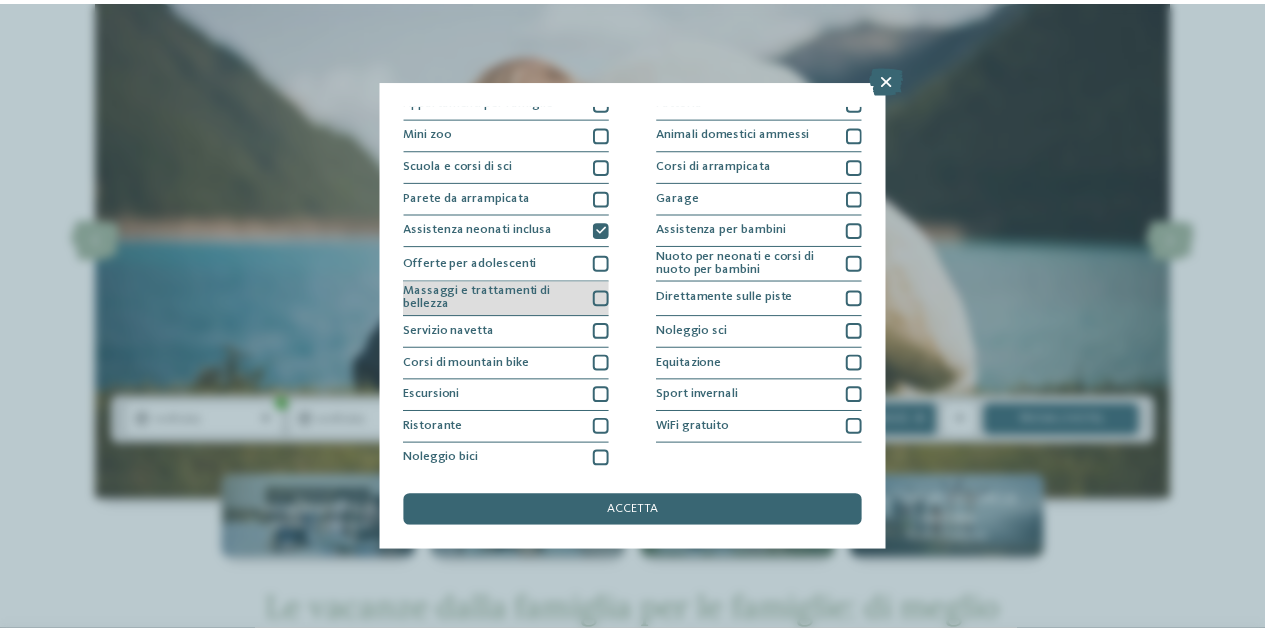 scroll, scrollTop: 208, scrollLeft: 0, axis: vertical 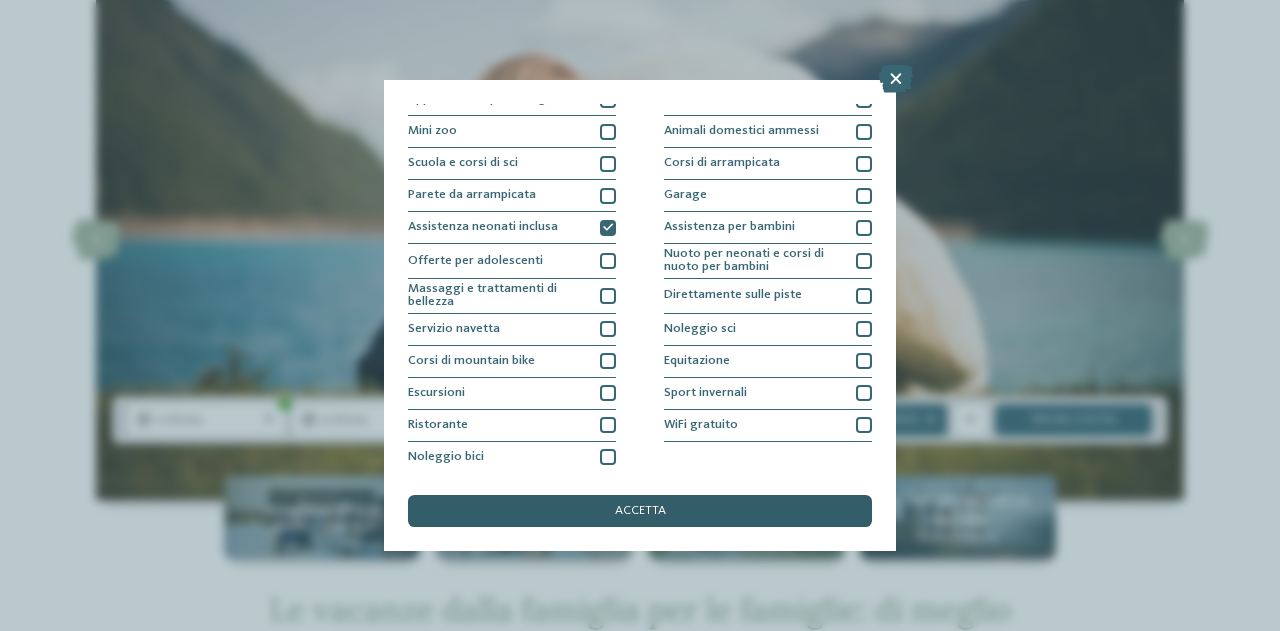 click on "accetta" at bounding box center [640, 511] 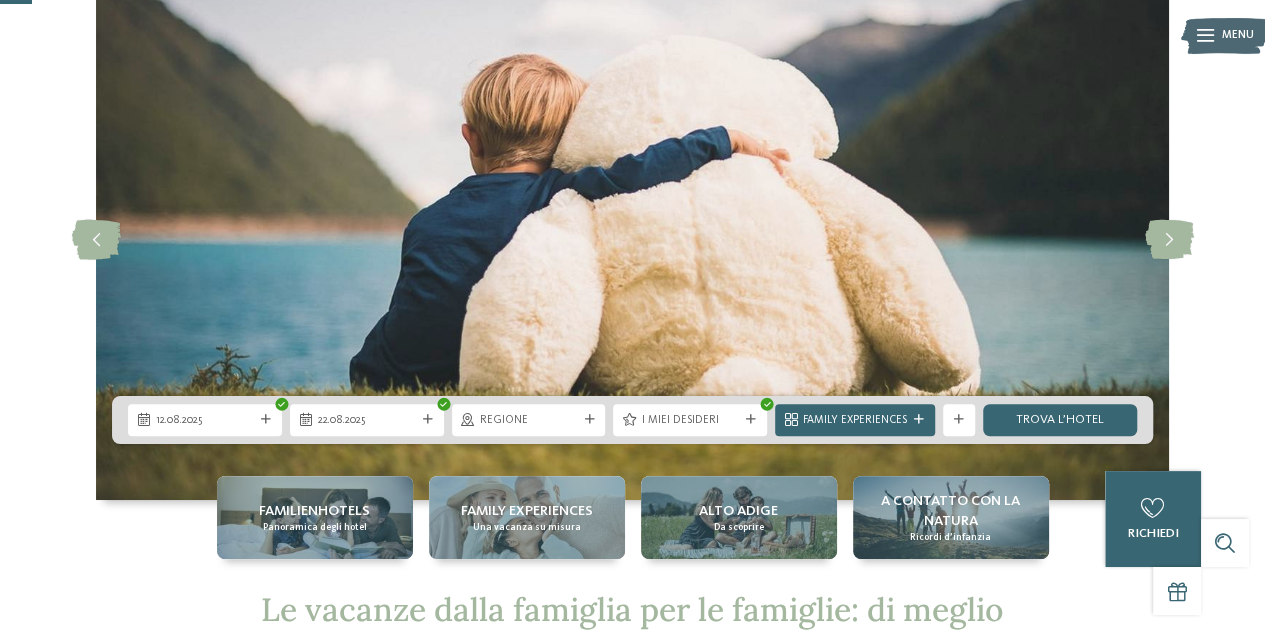 scroll, scrollTop: 200, scrollLeft: 0, axis: vertical 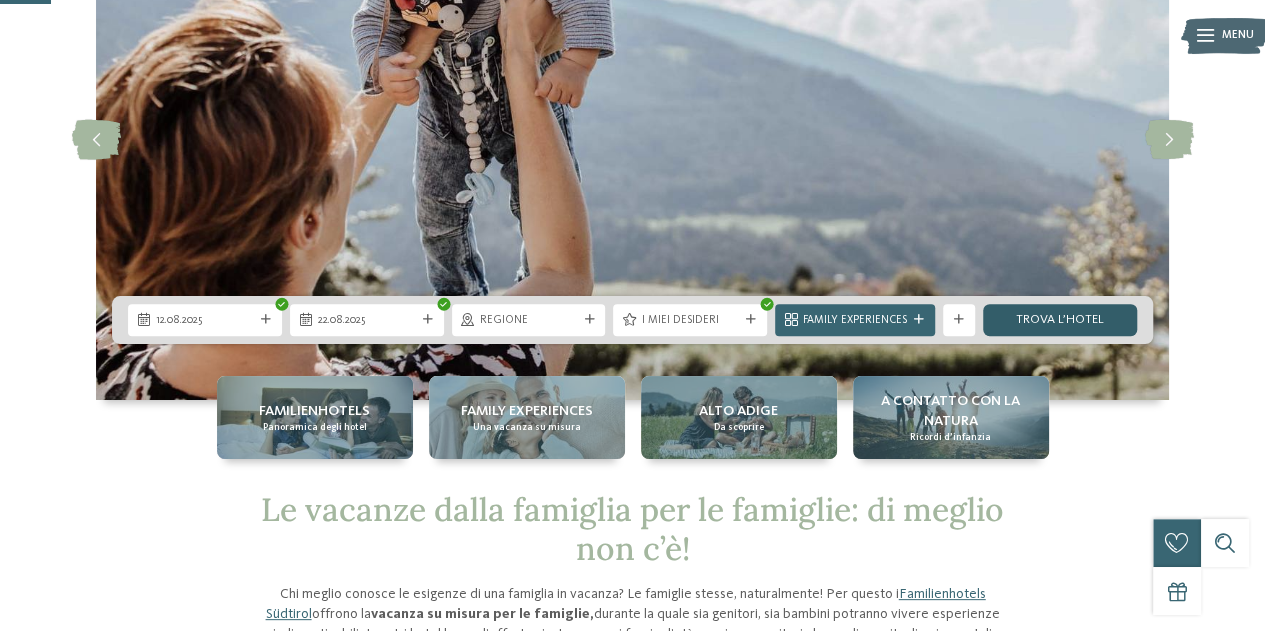 click on "trova l’hotel" at bounding box center (1060, 320) 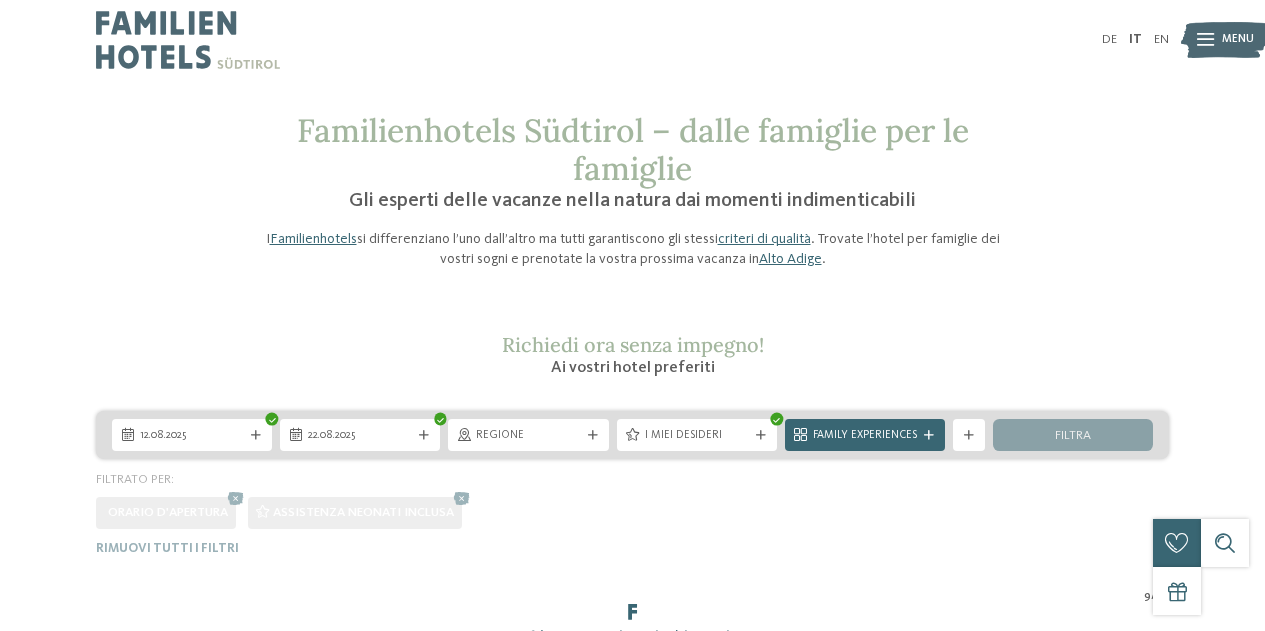 scroll, scrollTop: 0, scrollLeft: 0, axis: both 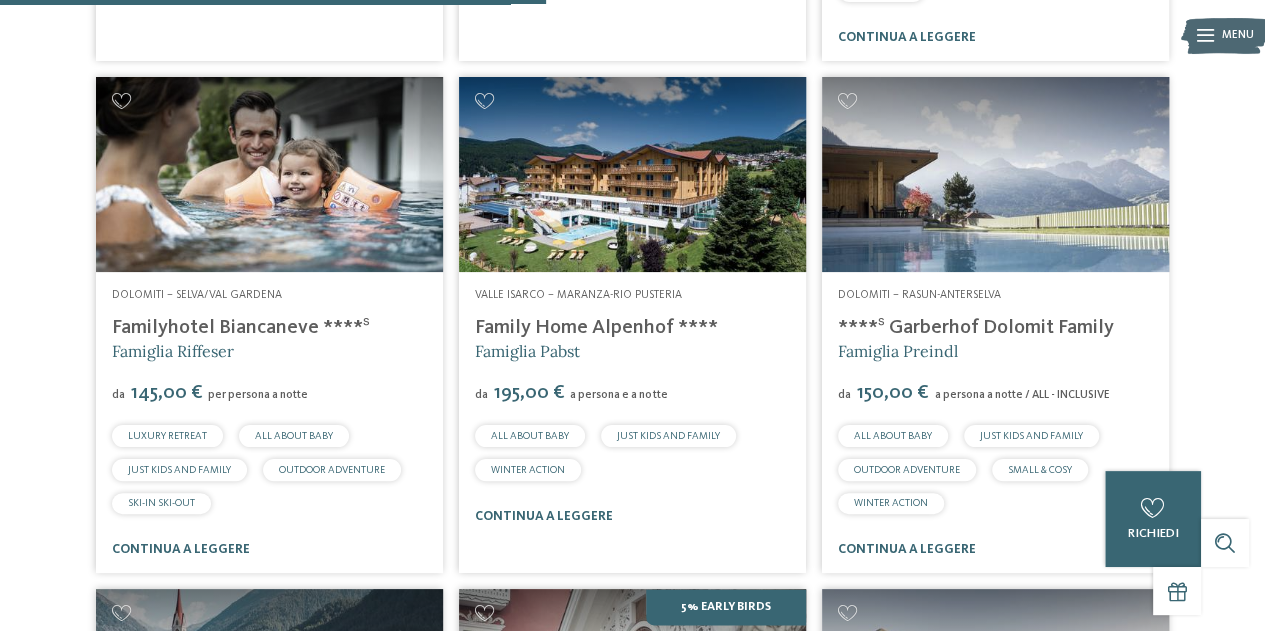 click on "****ˢ Garberhof Dolomit Family" at bounding box center [976, 328] 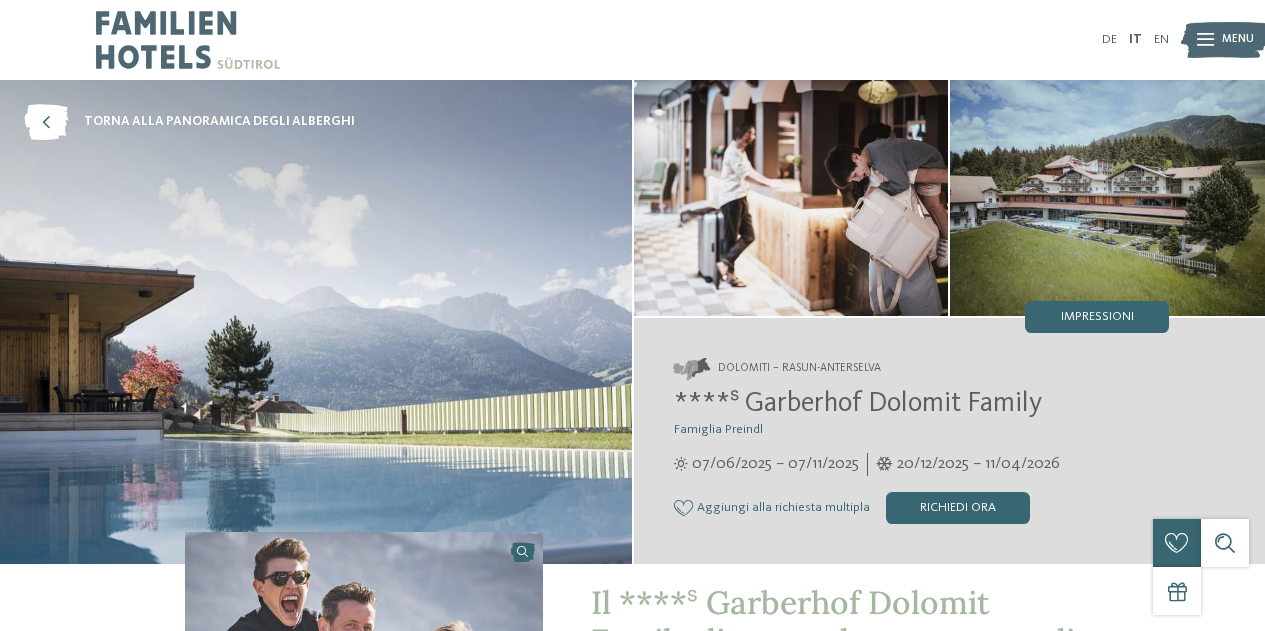 scroll, scrollTop: 0, scrollLeft: 0, axis: both 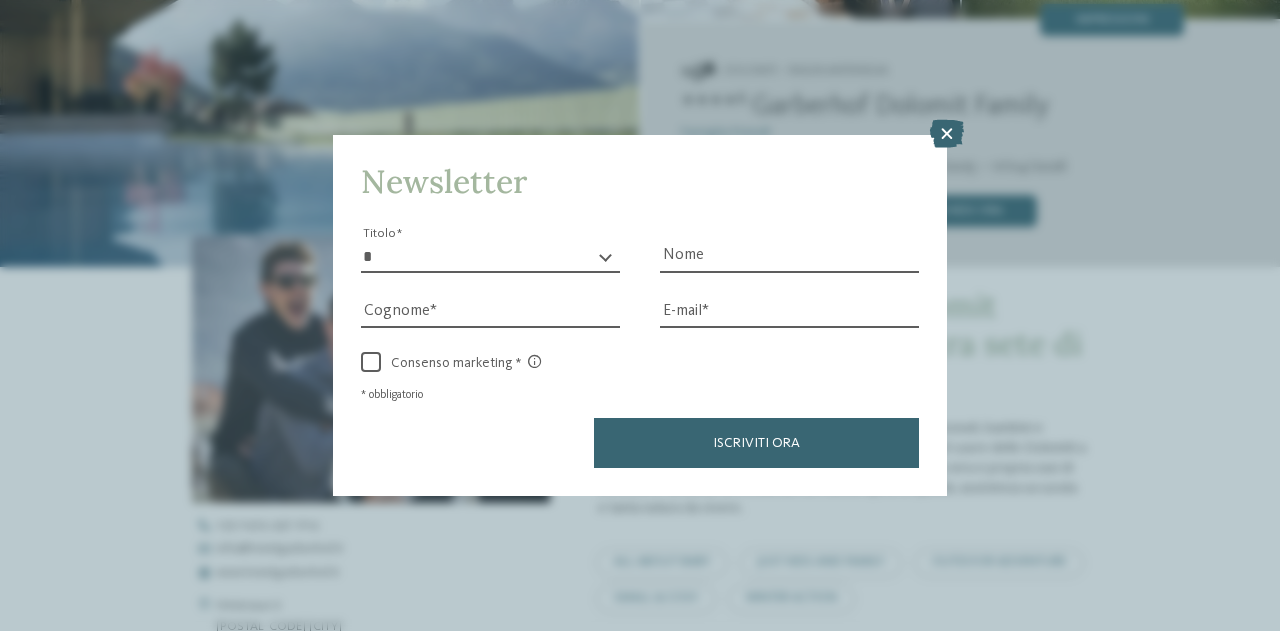 click at bounding box center (947, 134) 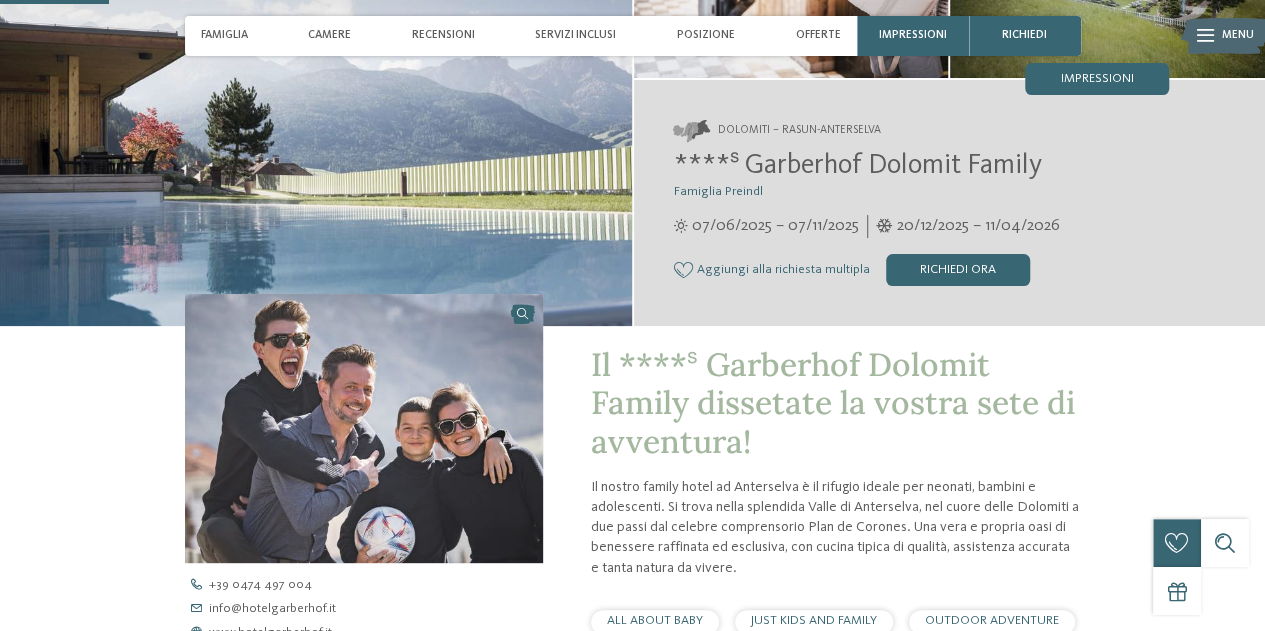 scroll, scrollTop: 0, scrollLeft: 0, axis: both 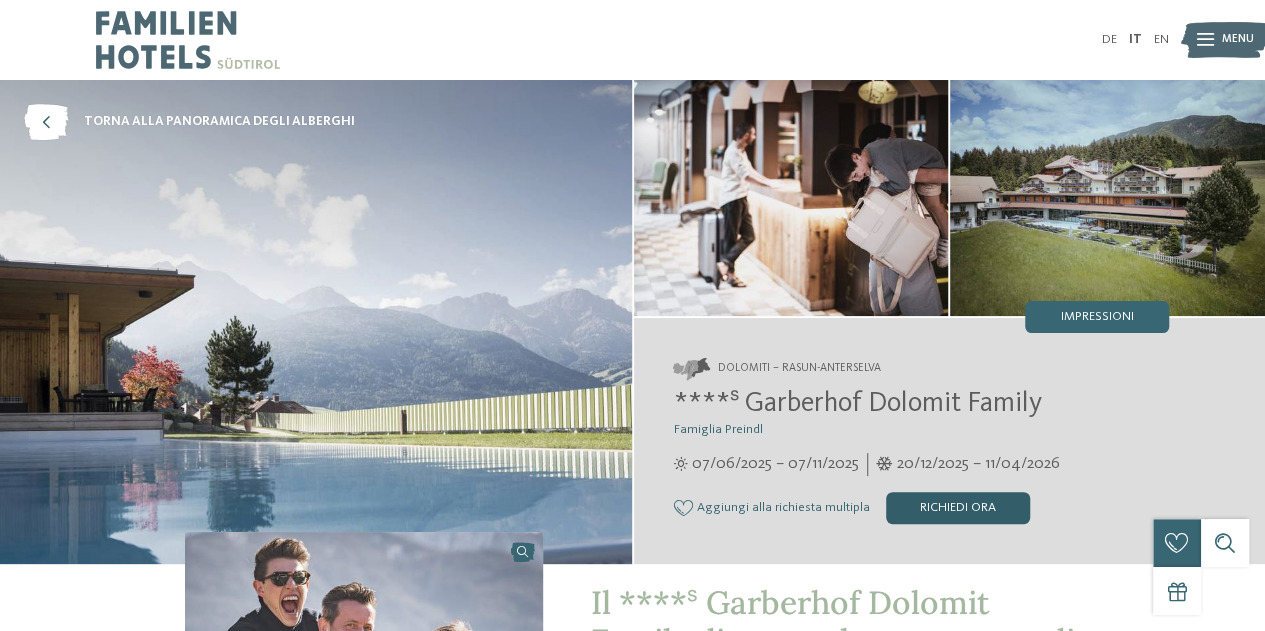 click on "Richiedi ora" at bounding box center (958, 508) 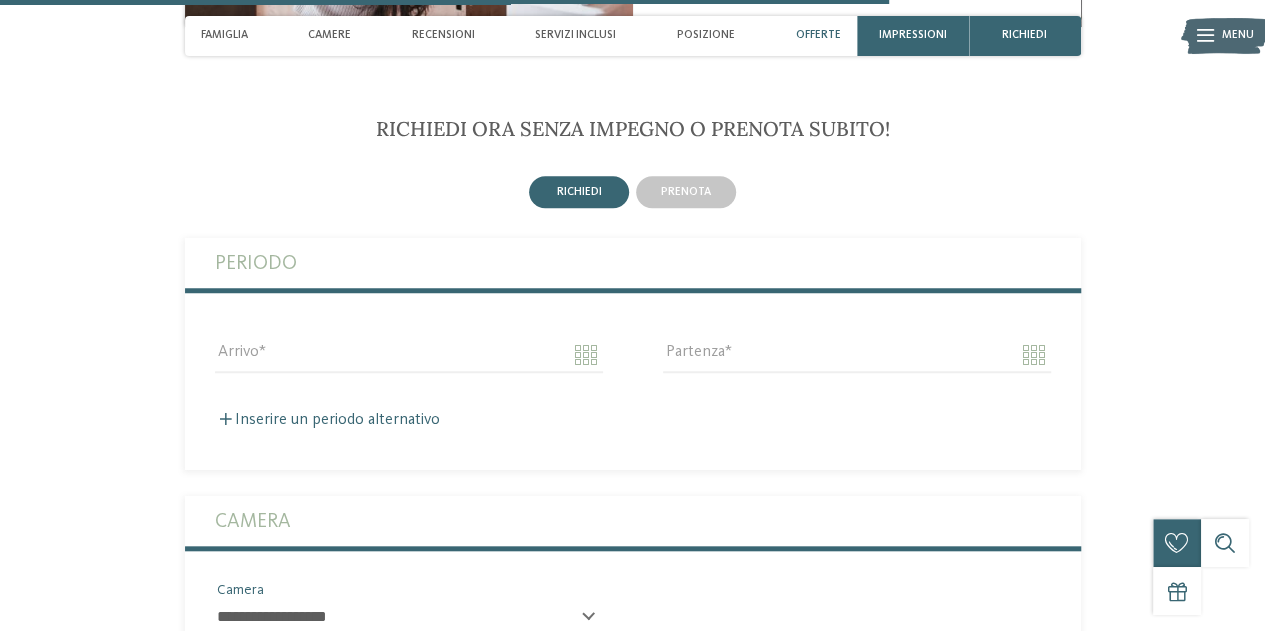 scroll, scrollTop: 4470, scrollLeft: 0, axis: vertical 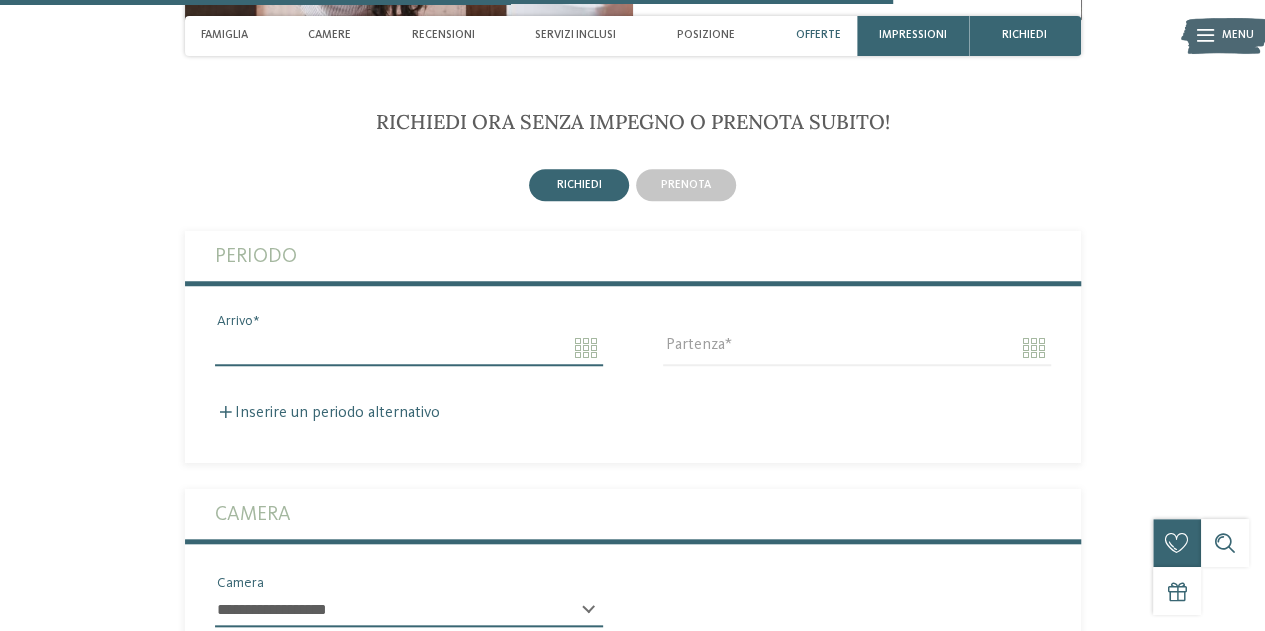 click on "Arrivo" at bounding box center (409, 348) 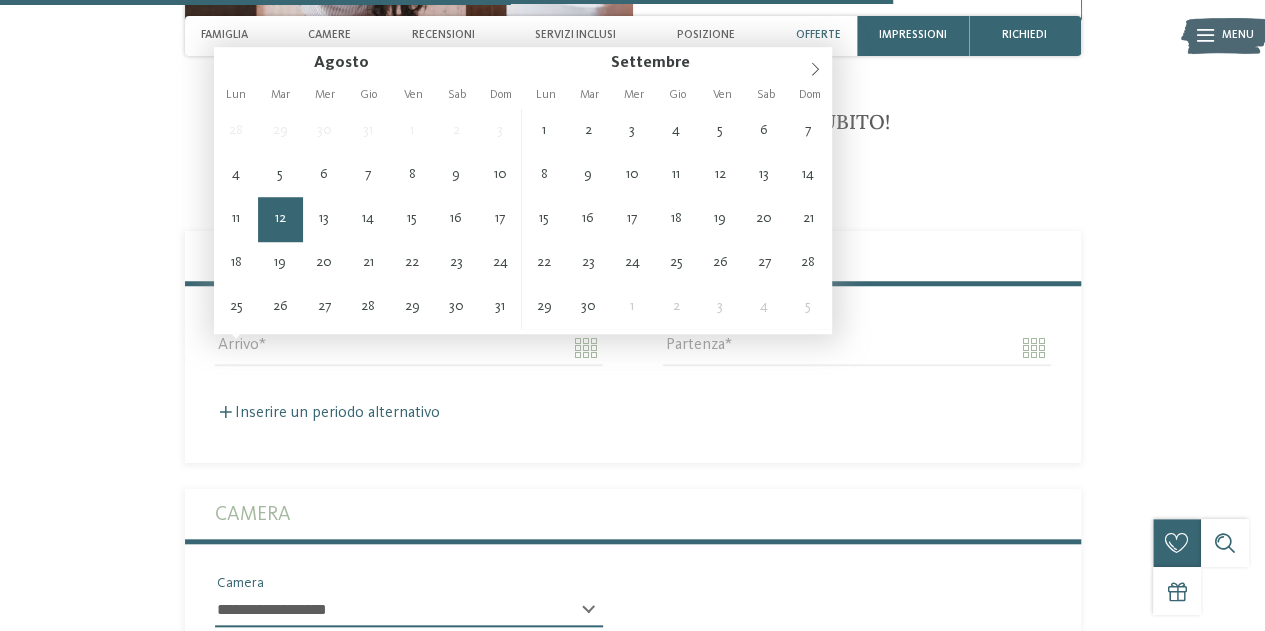 type on "**********" 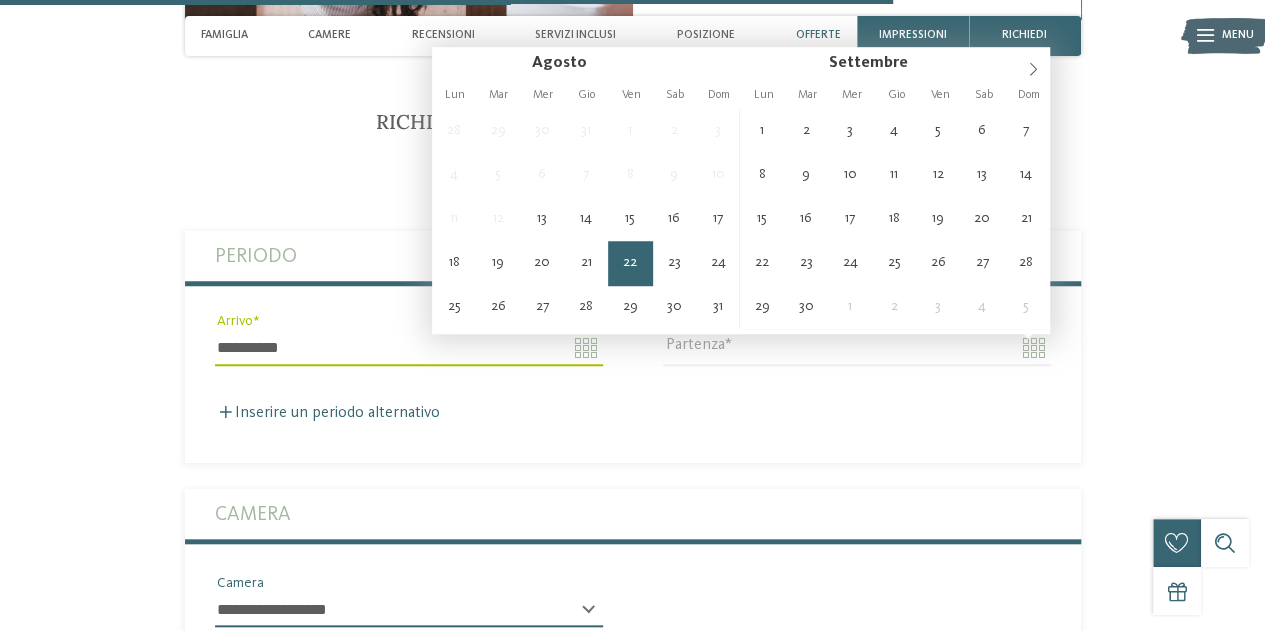 type on "**********" 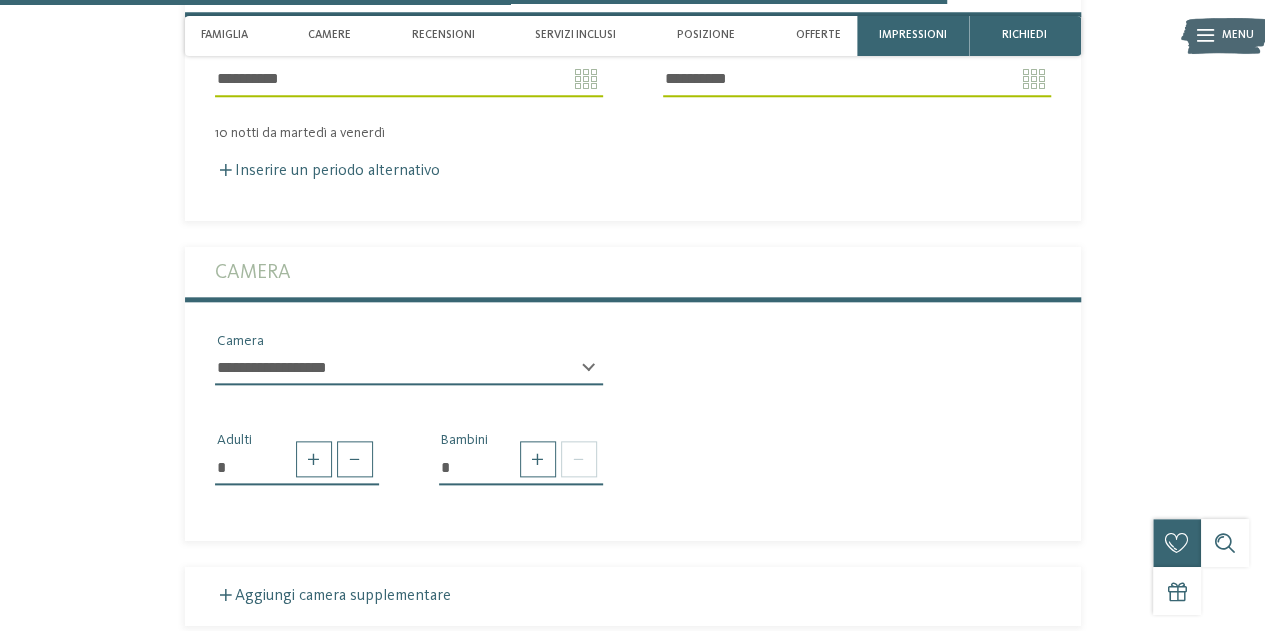 scroll, scrollTop: 4770, scrollLeft: 0, axis: vertical 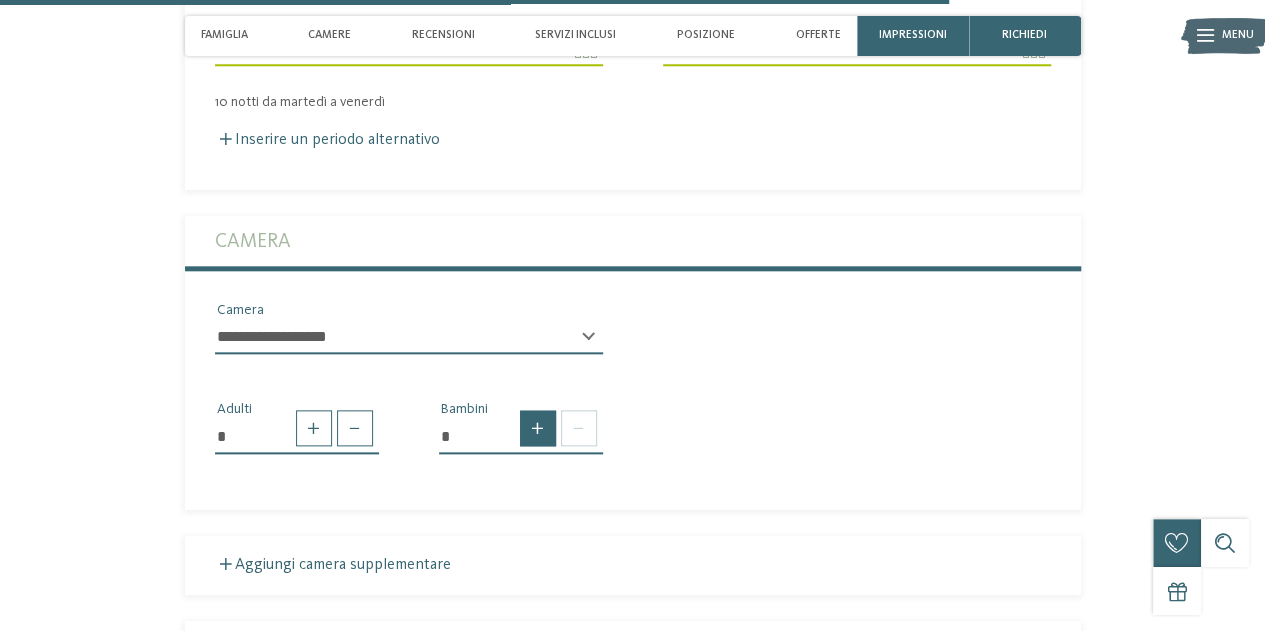 click at bounding box center (538, 428) 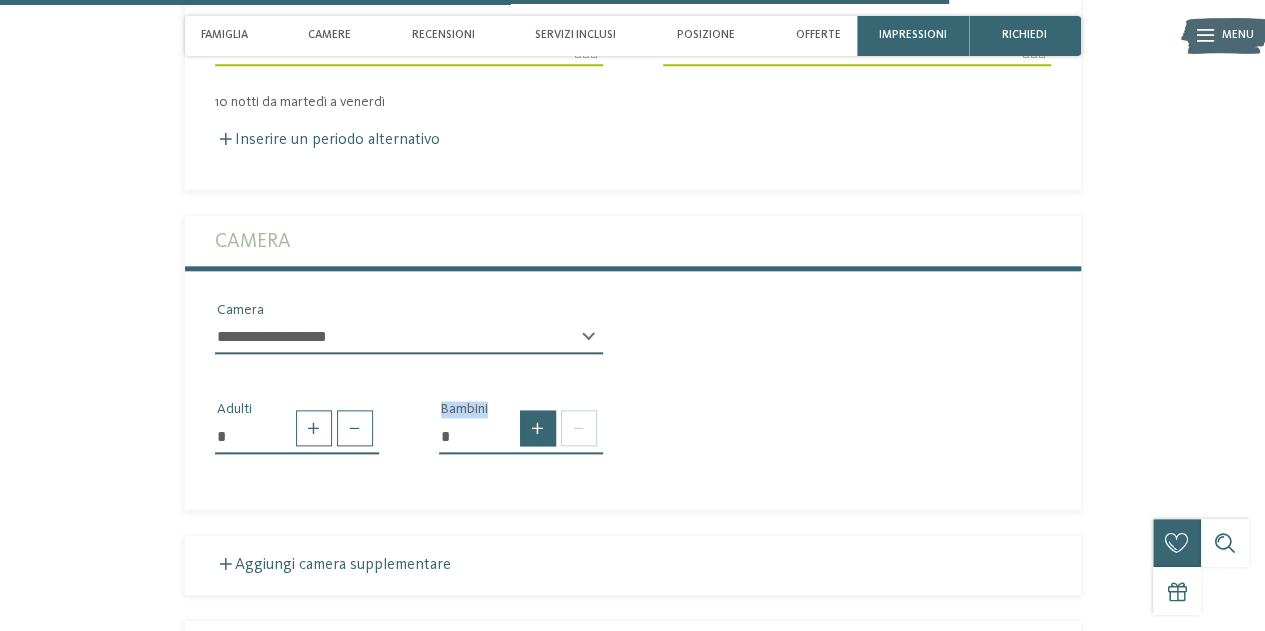 click at bounding box center [538, 428] 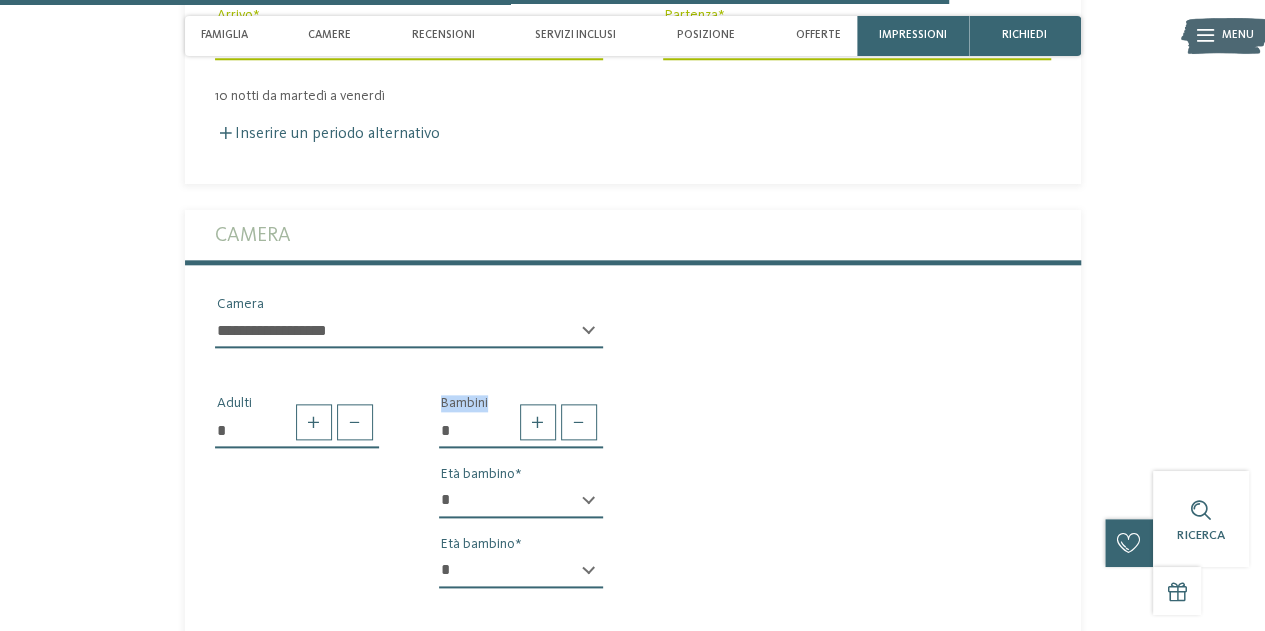 scroll, scrollTop: 4970, scrollLeft: 0, axis: vertical 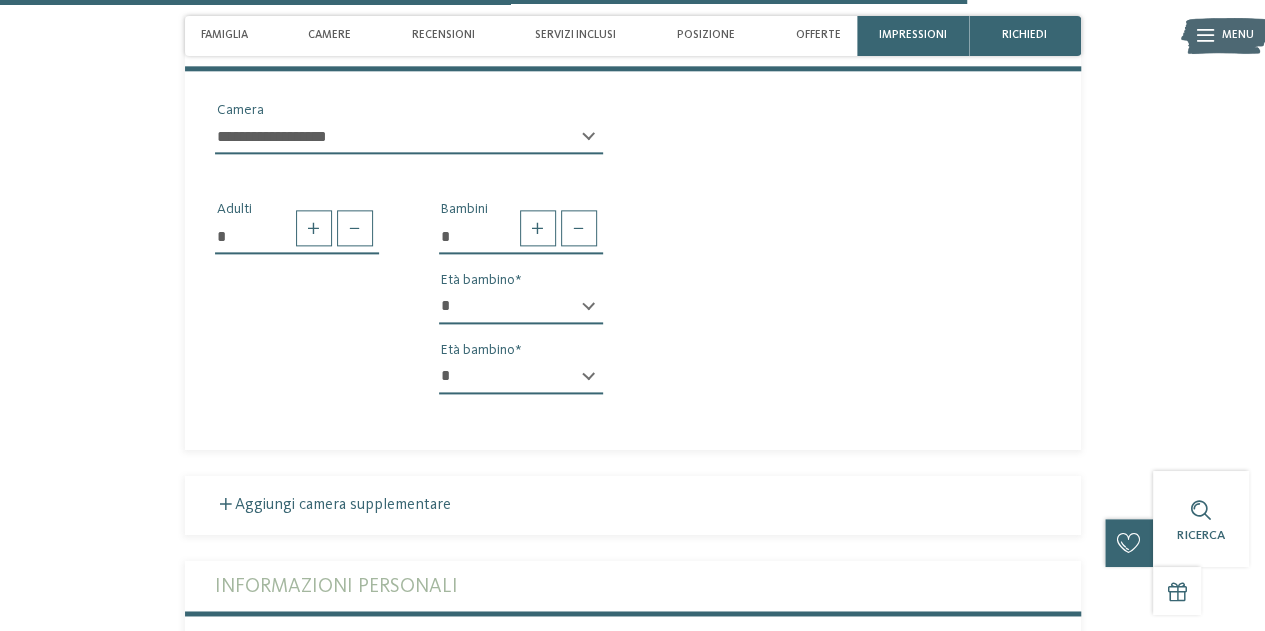 click on "* * * * * * * * * * * ** ** ** ** ** ** ** **     Età bambino" at bounding box center [521, 315] 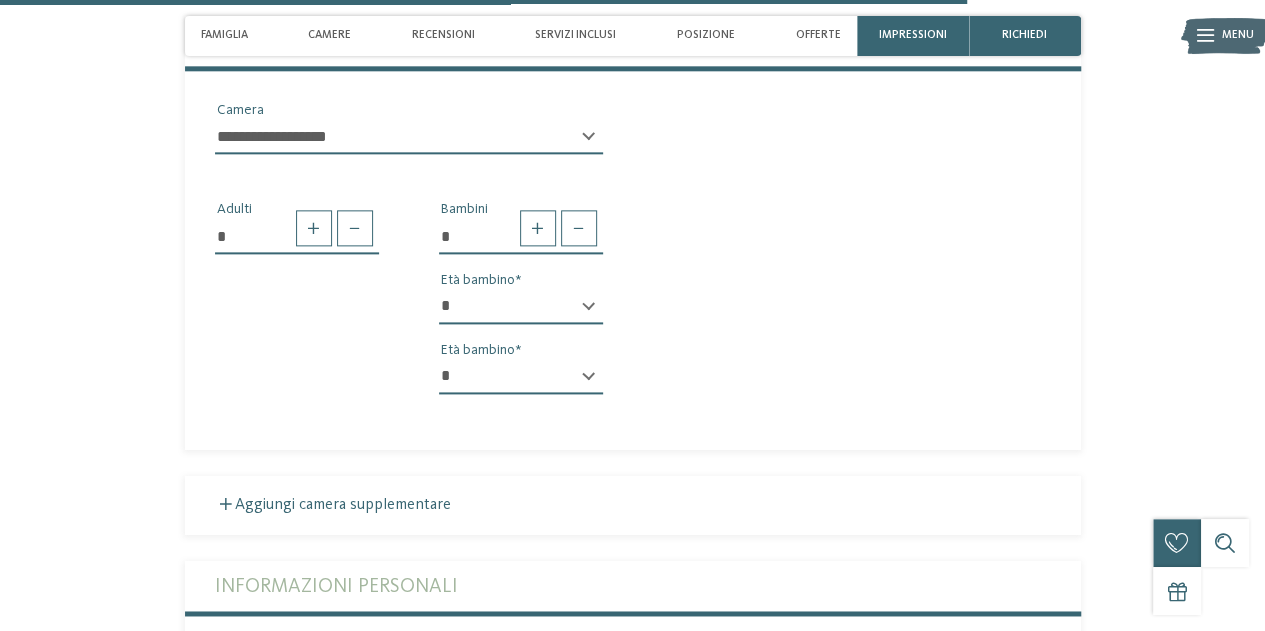 click on "* * * * * * * * * * * ** ** ** ** ** ** ** **" at bounding box center (521, 307) 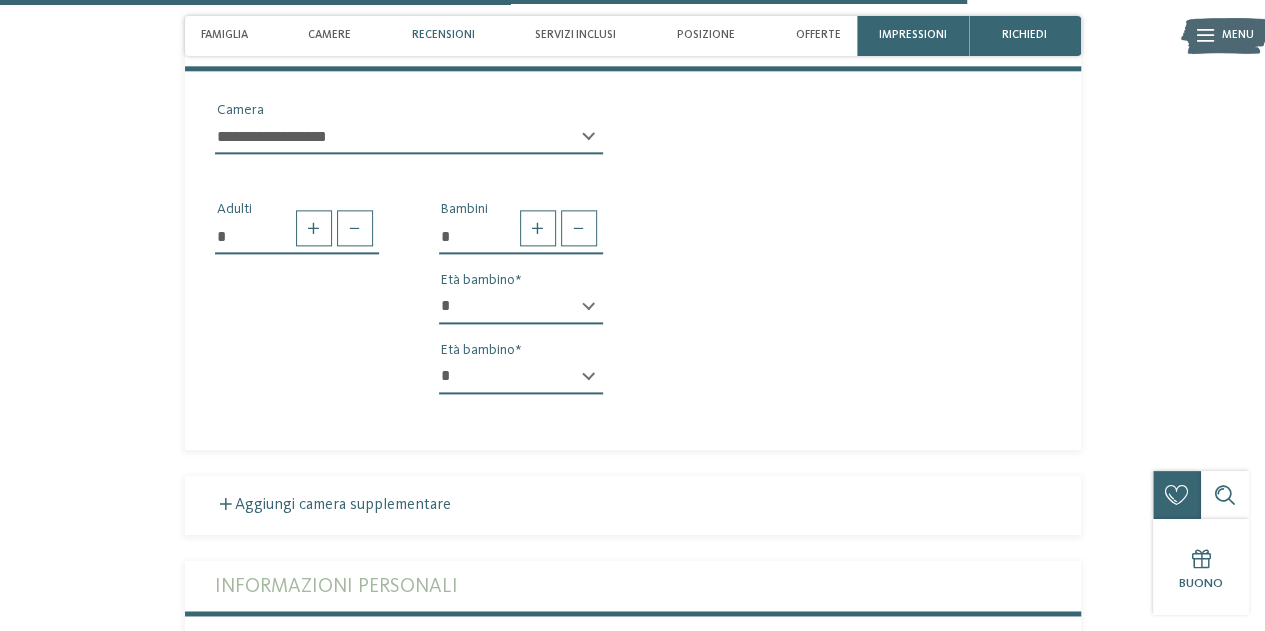 select on "*" 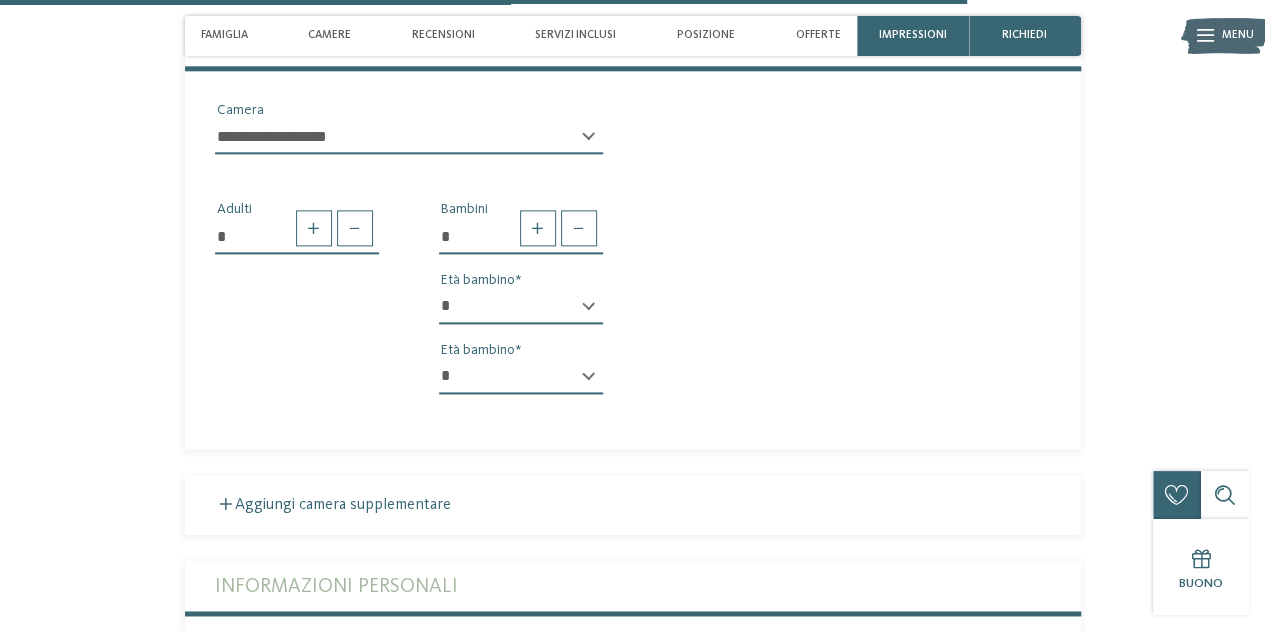 click on "*     Adulti           *     Bambini       * * * * * * * * * * * ** ** ** ** ** ** ** **     Età bambino * * * * * * * * * * * ** ** ** ** ** ** ** **     Età bambino" at bounding box center (633, 290) 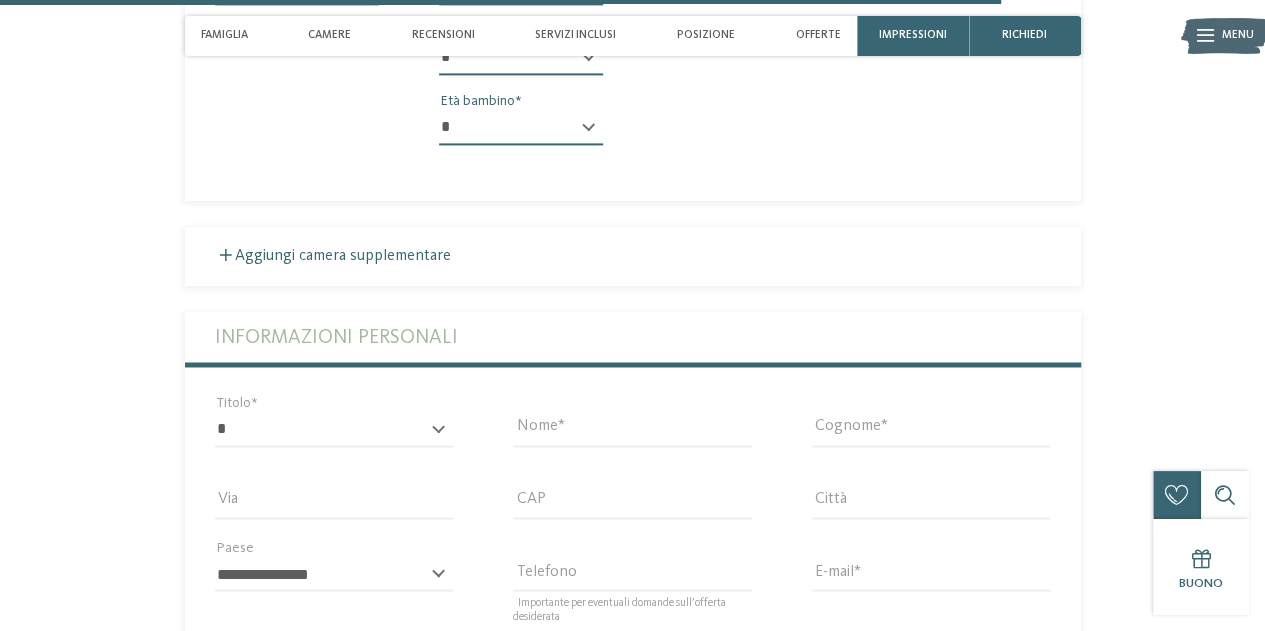 scroll, scrollTop: 5270, scrollLeft: 0, axis: vertical 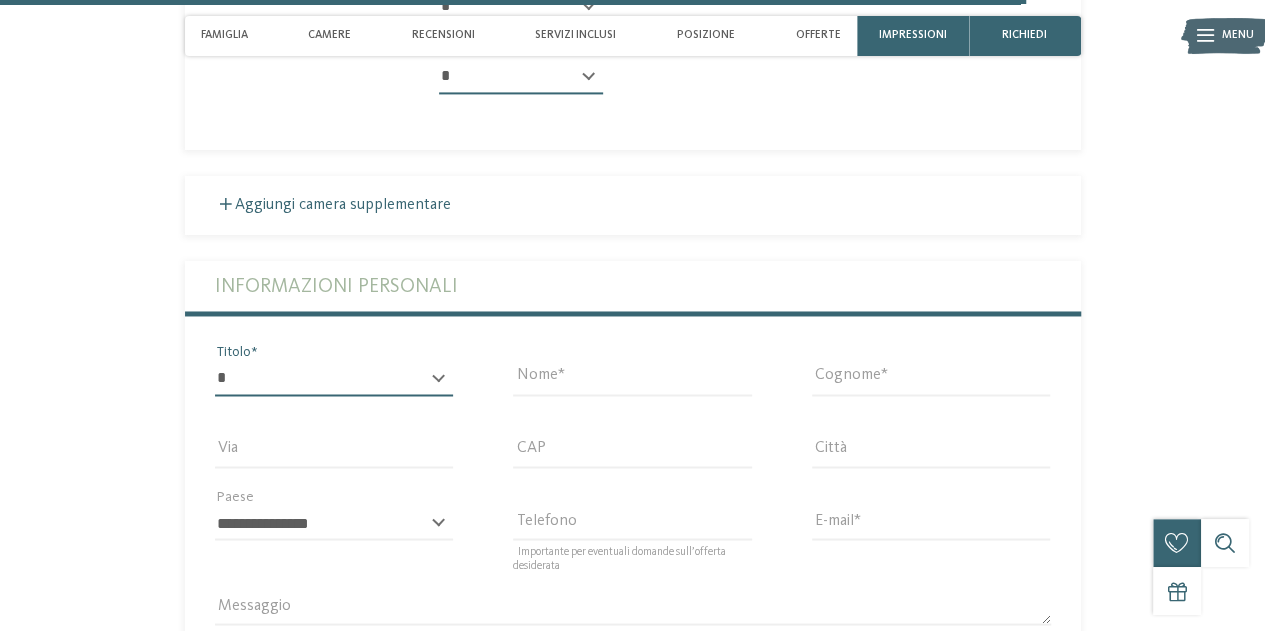 click on "* ****** ******* ******** ******" at bounding box center (334, 379) 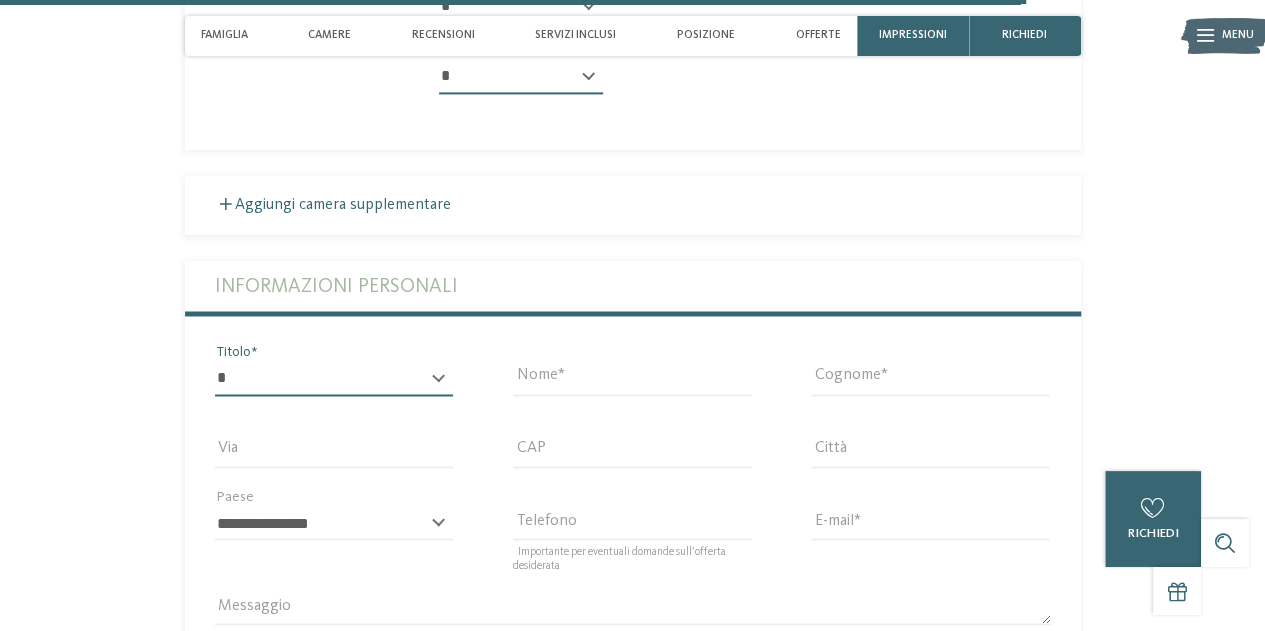 select on "*" 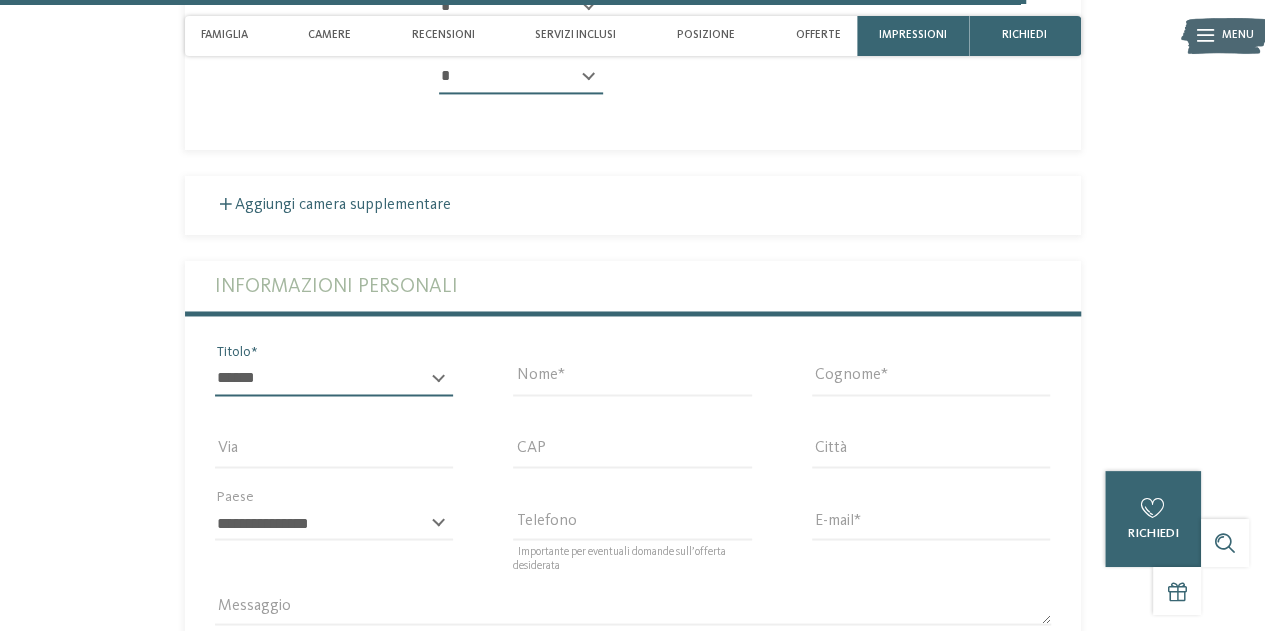 click on "* ****** ******* ******** ******" at bounding box center [334, 379] 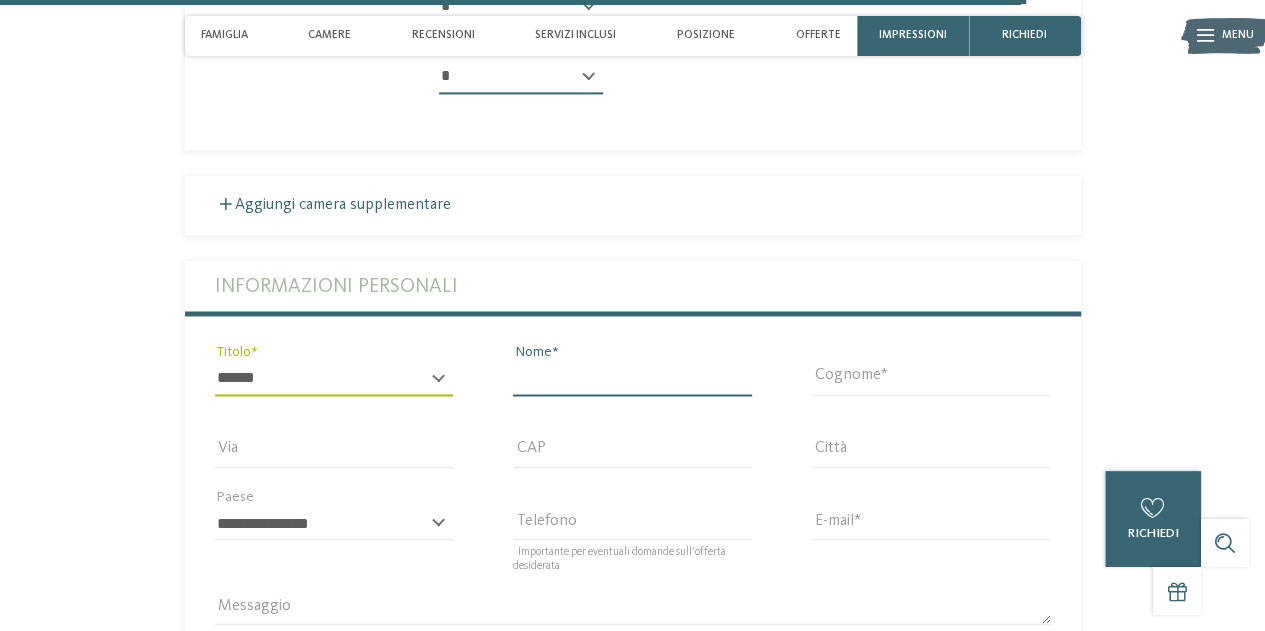 click on "Nome" at bounding box center (632, 379) 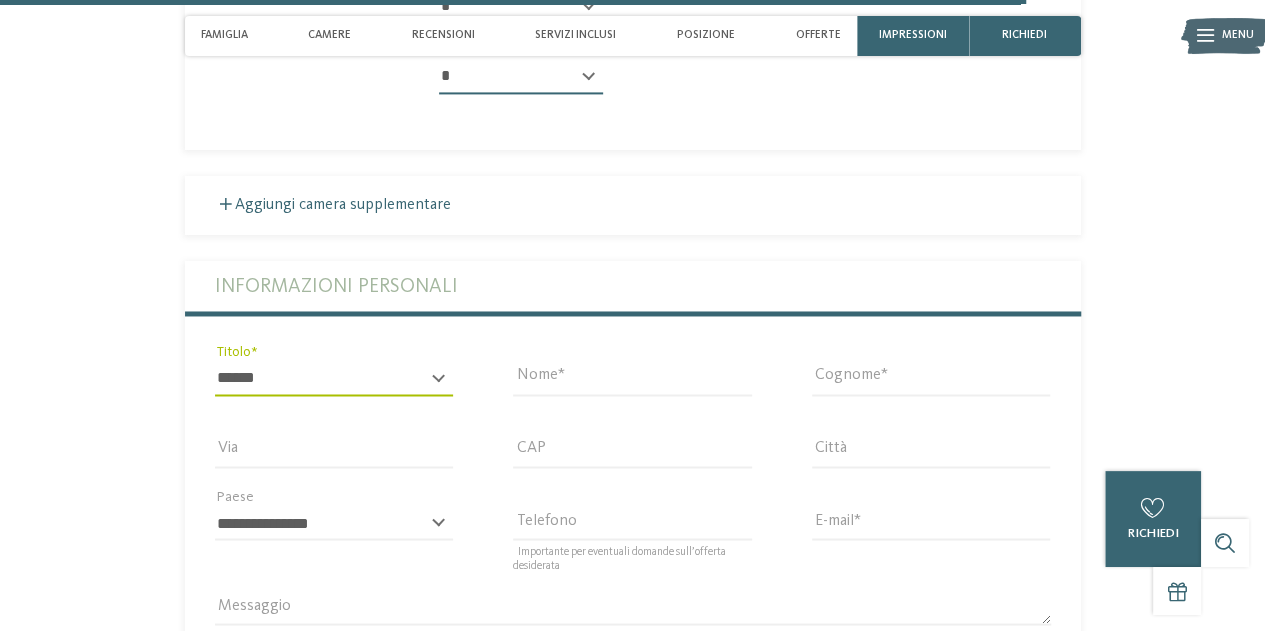 type on "*******" 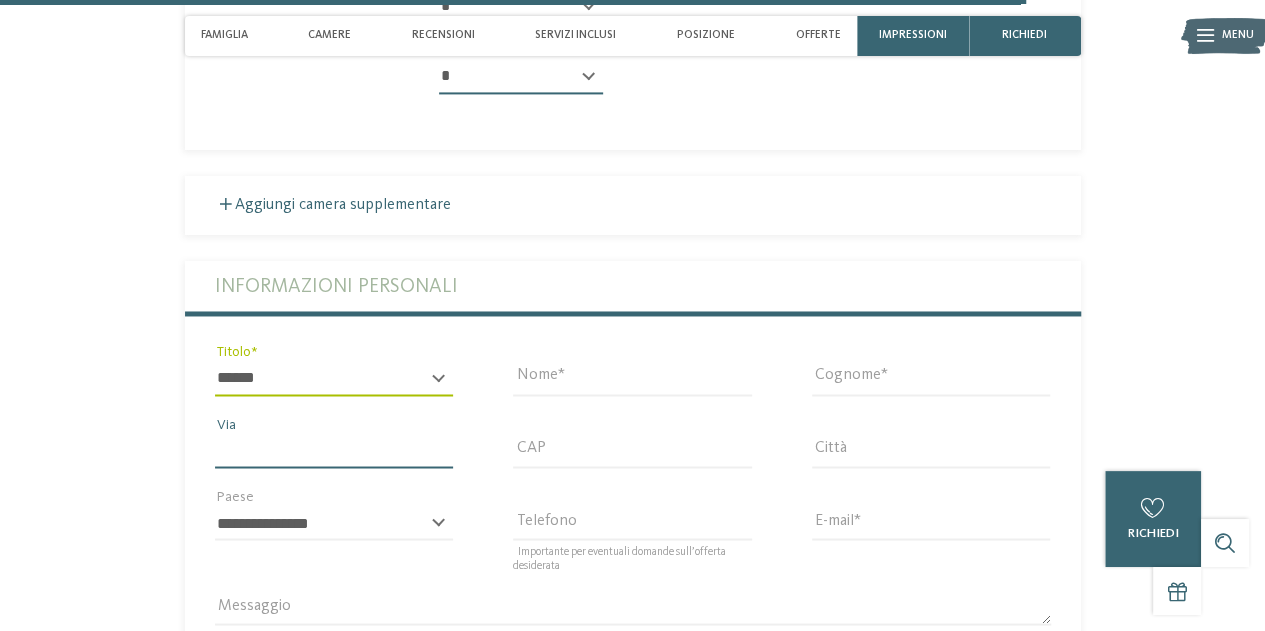 type on "**********" 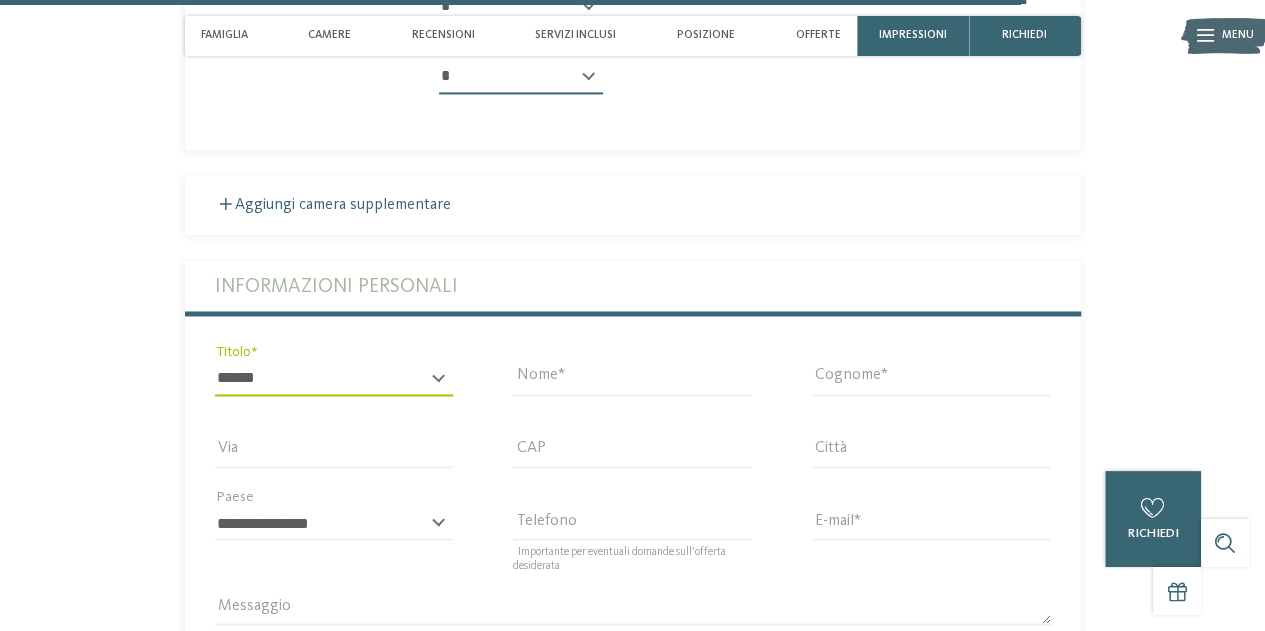 type on "*****" 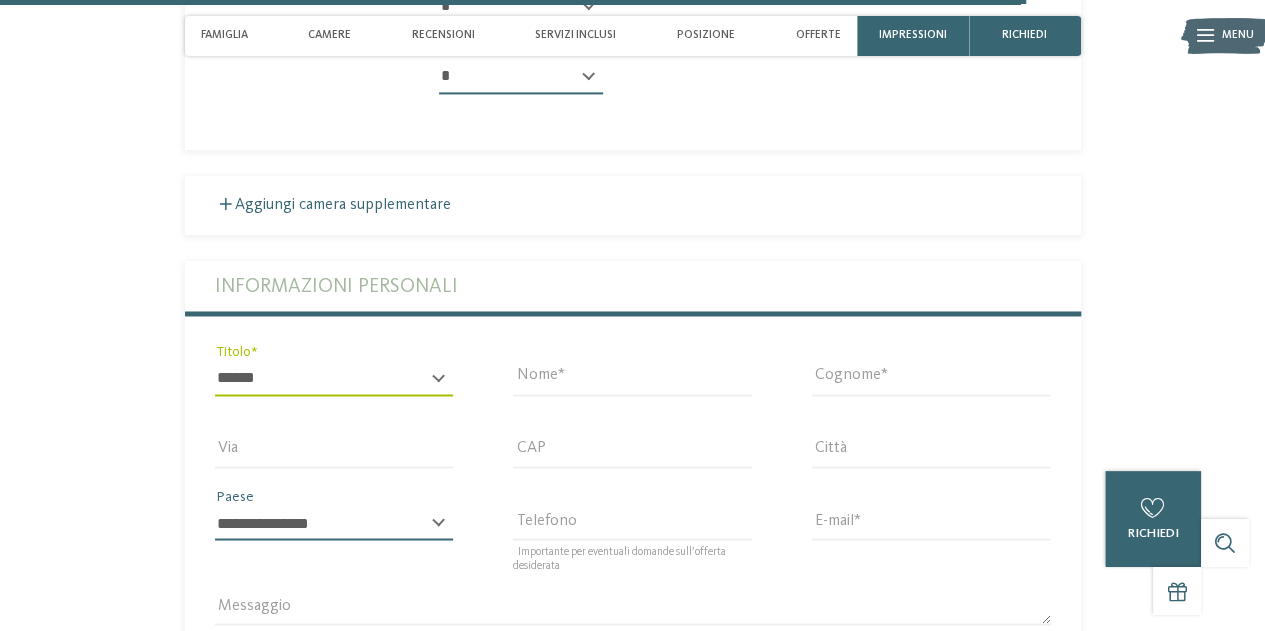 select on "**" 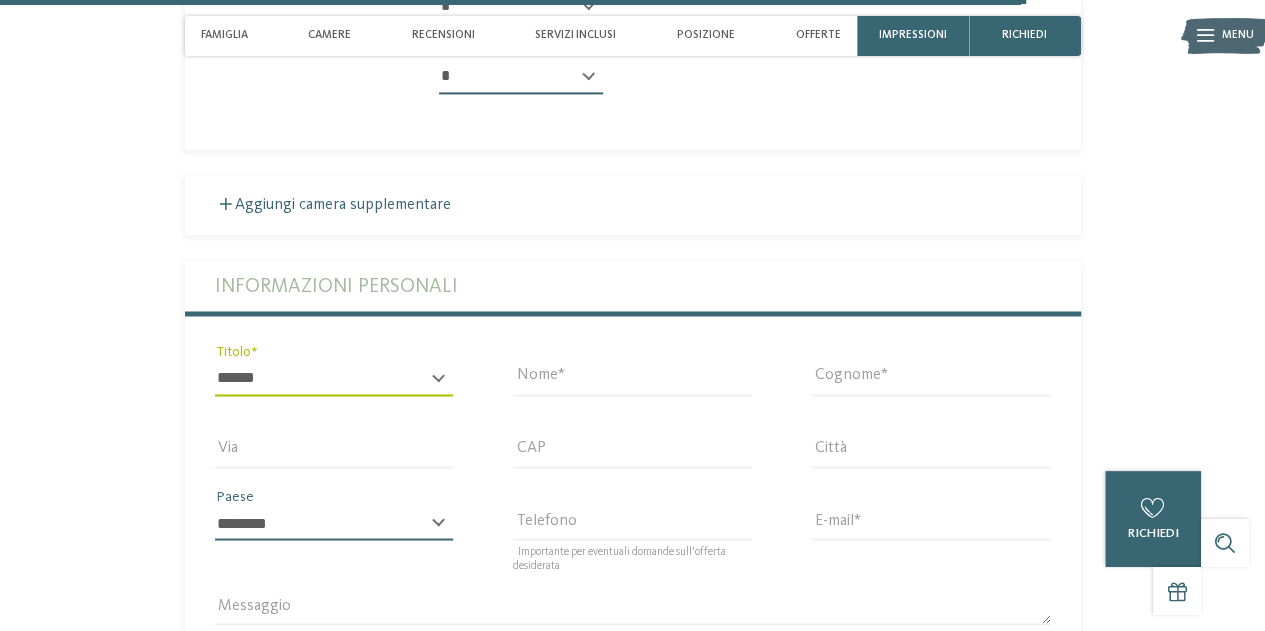 type on "**********" 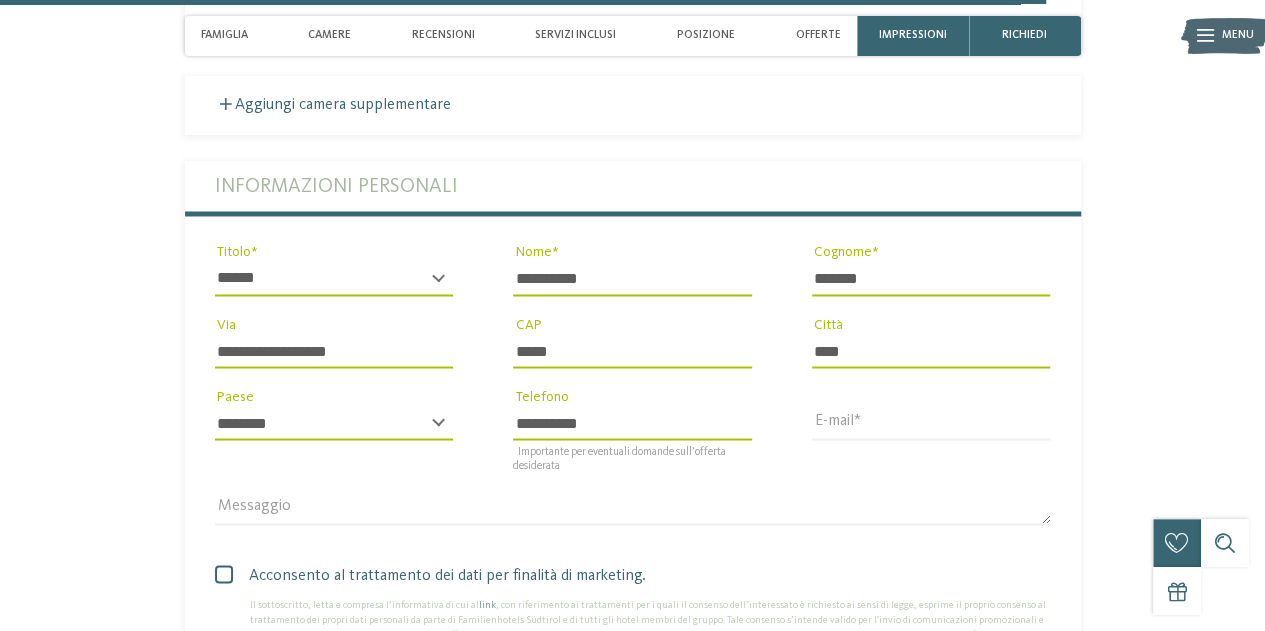 scroll, scrollTop: 5470, scrollLeft: 0, axis: vertical 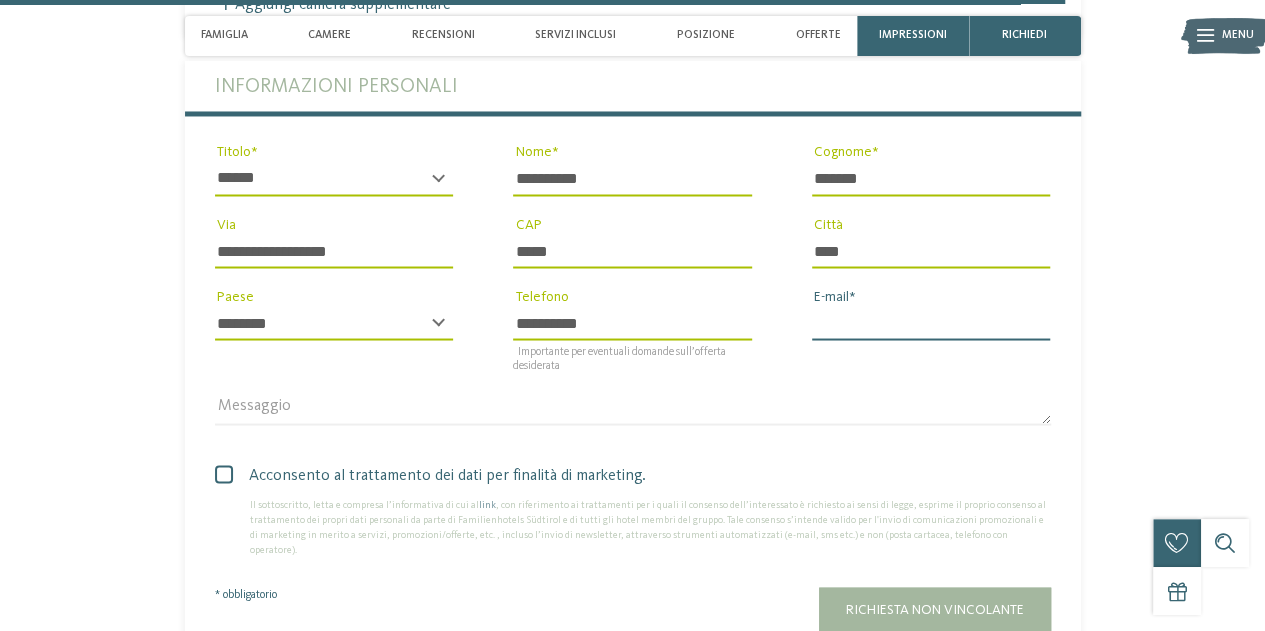 click on "E-mail" at bounding box center [931, 323] 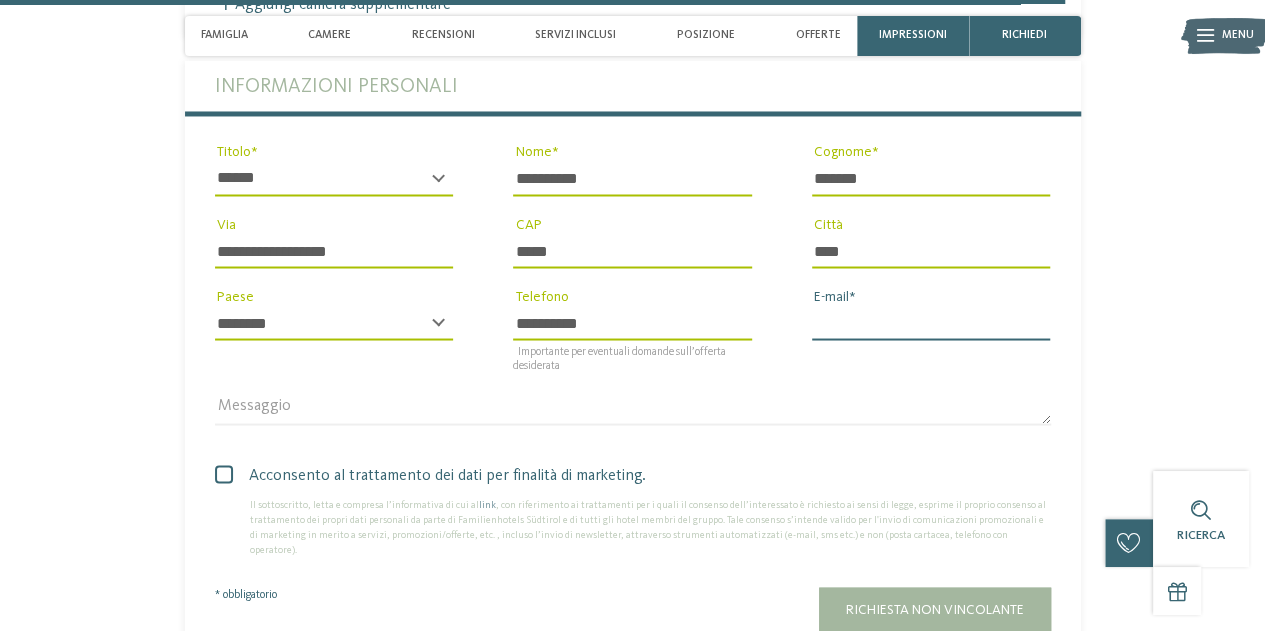 type on "**********" 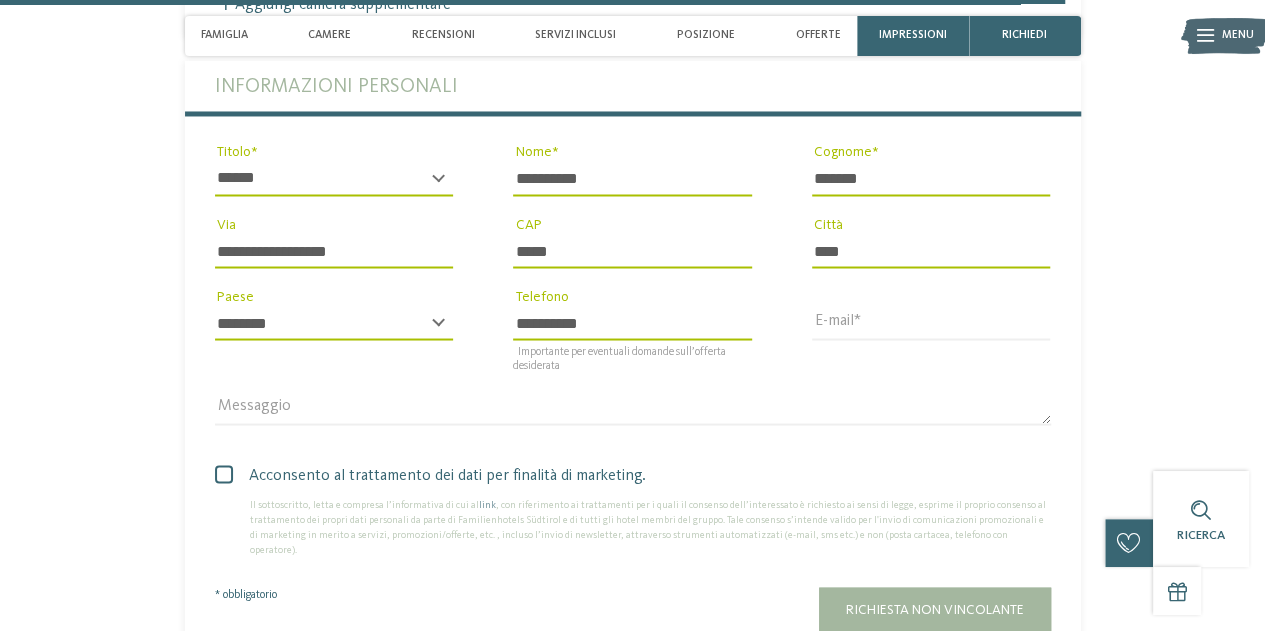 click at bounding box center [224, 474] 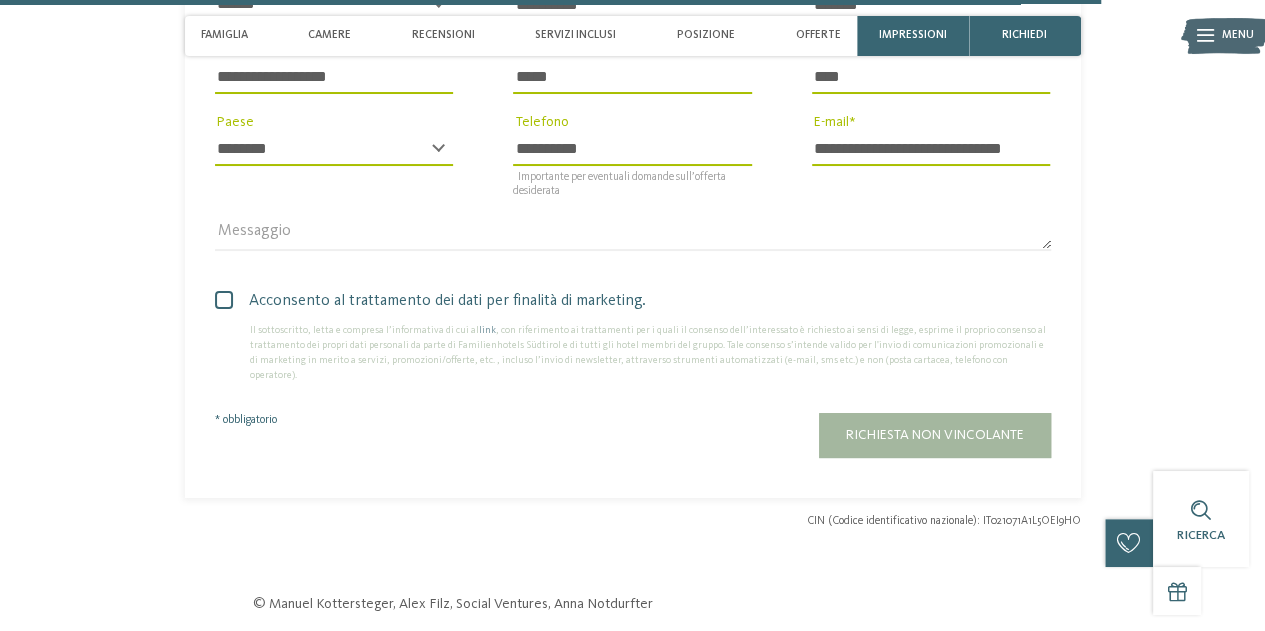scroll, scrollTop: 5670, scrollLeft: 0, axis: vertical 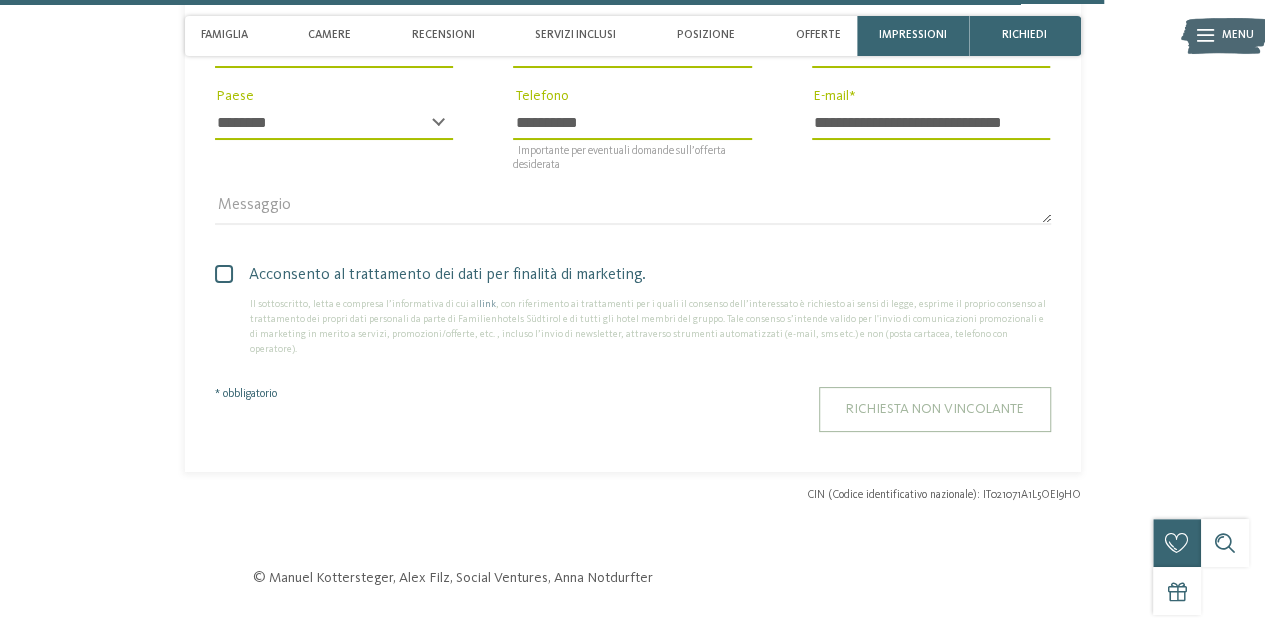 click on "Richiesta non vincolante" at bounding box center (935, 409) 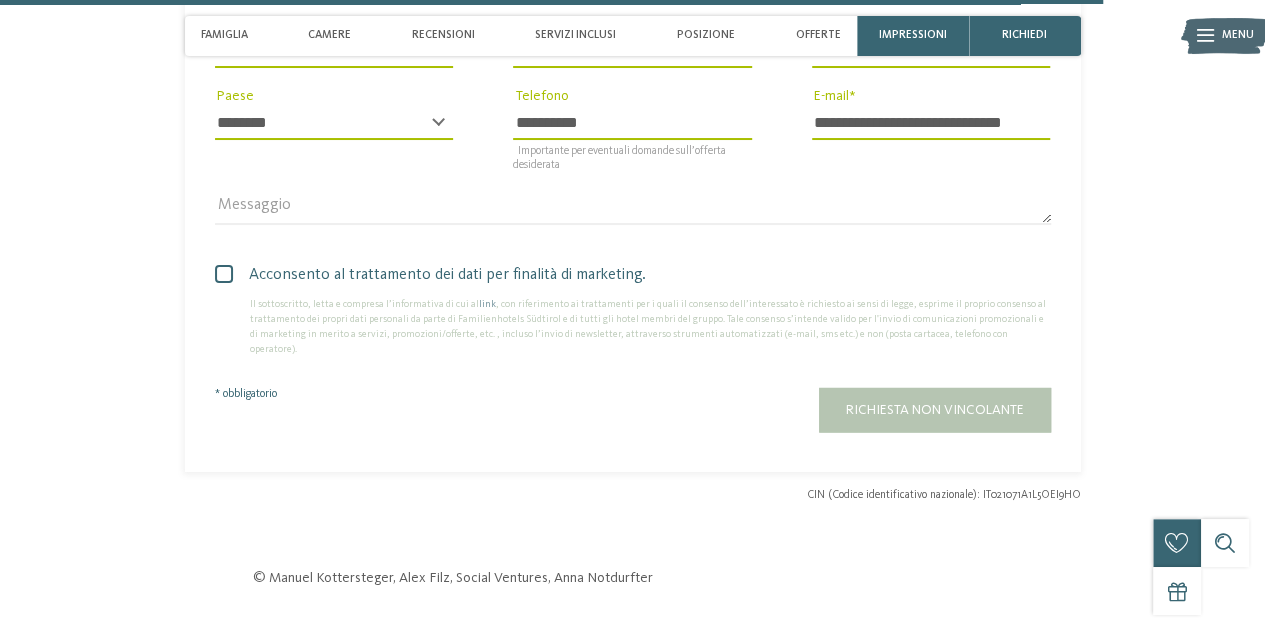scroll, scrollTop: 5667, scrollLeft: 0, axis: vertical 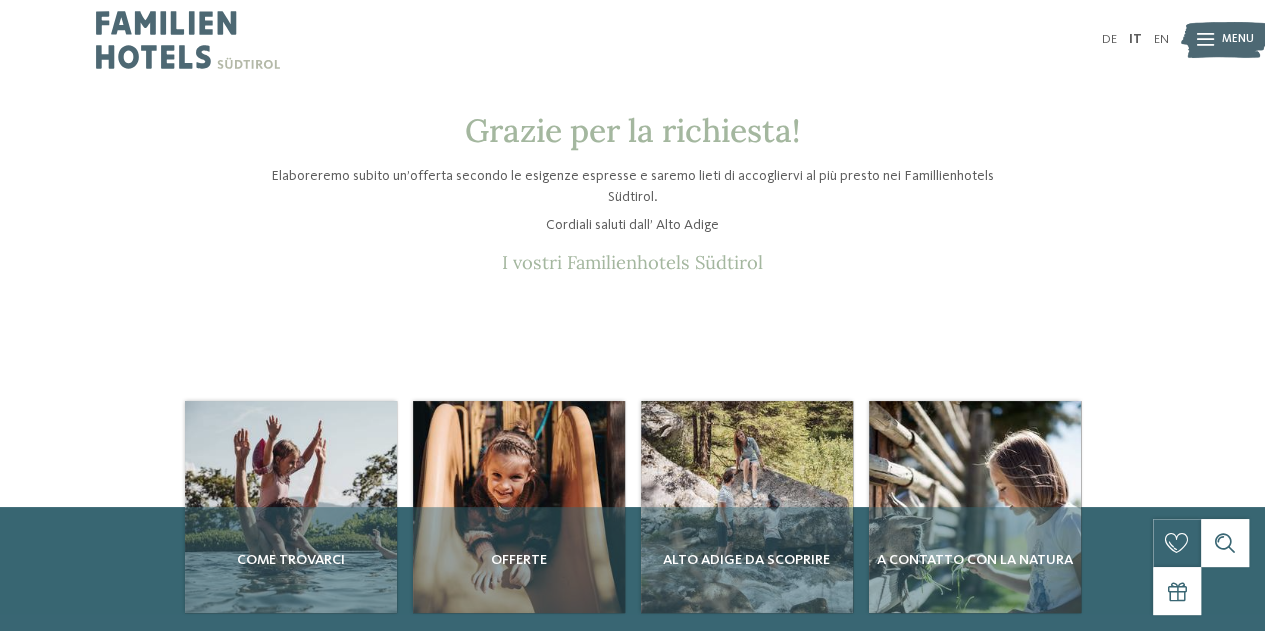 click on "DE
IT
EN" at bounding box center [632, 580] 